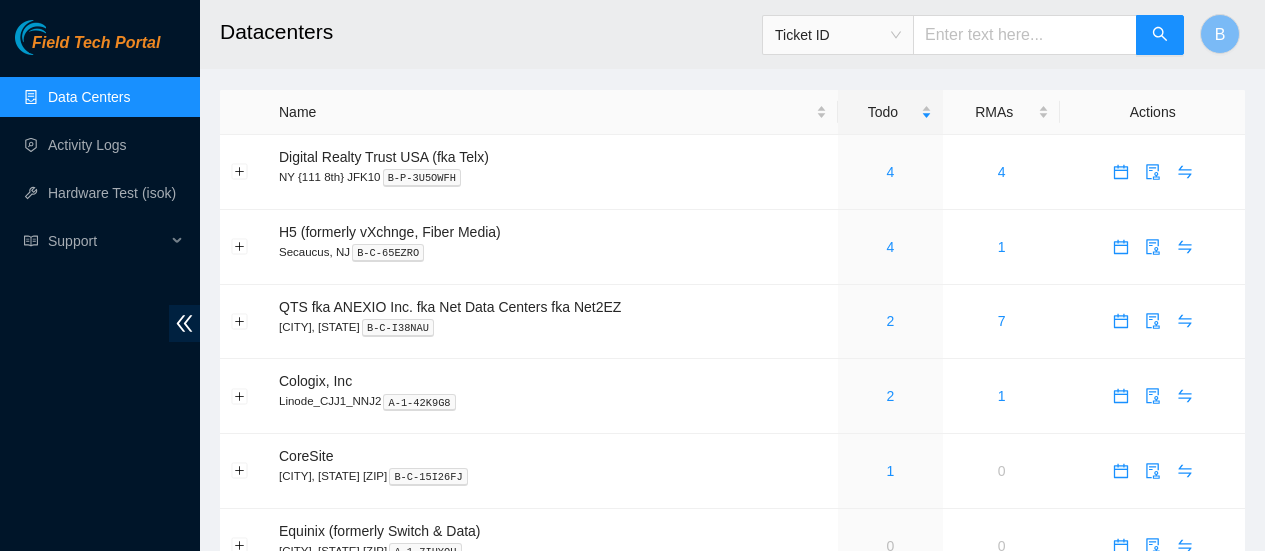 scroll, scrollTop: 0, scrollLeft: 0, axis: both 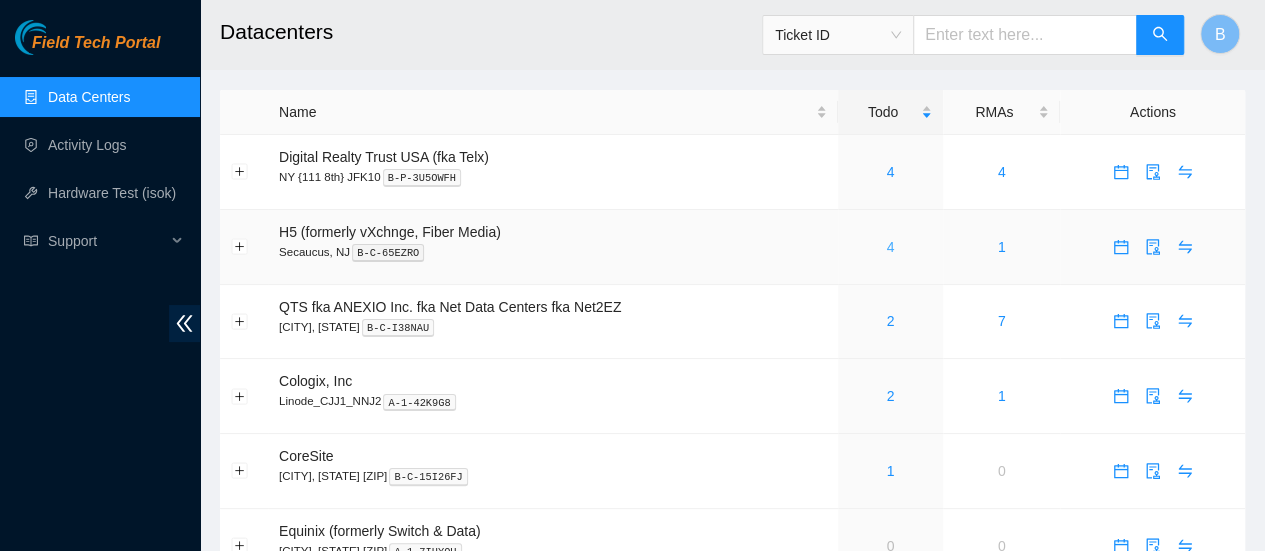 click on "4" at bounding box center (890, 247) 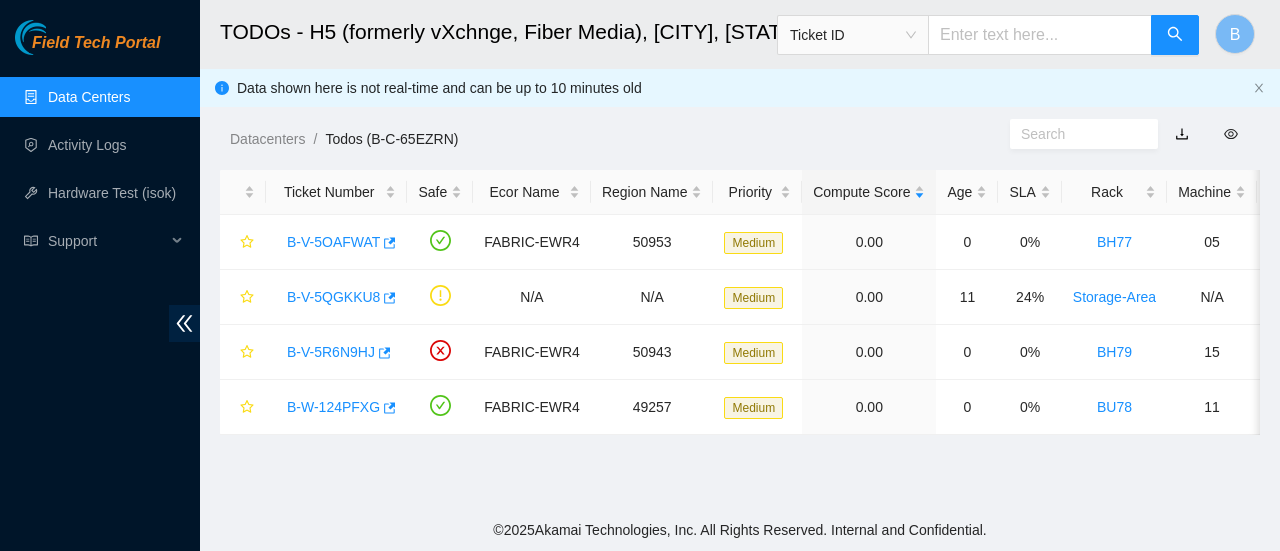 click on "Data Centers" at bounding box center [89, 97] 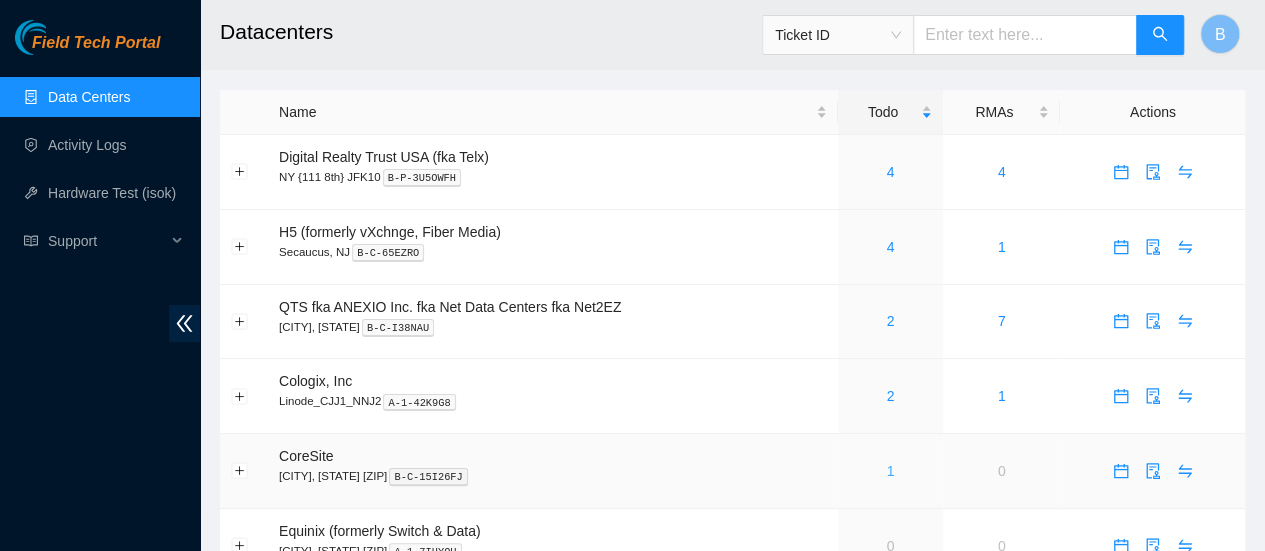 click on "1" at bounding box center [890, 471] 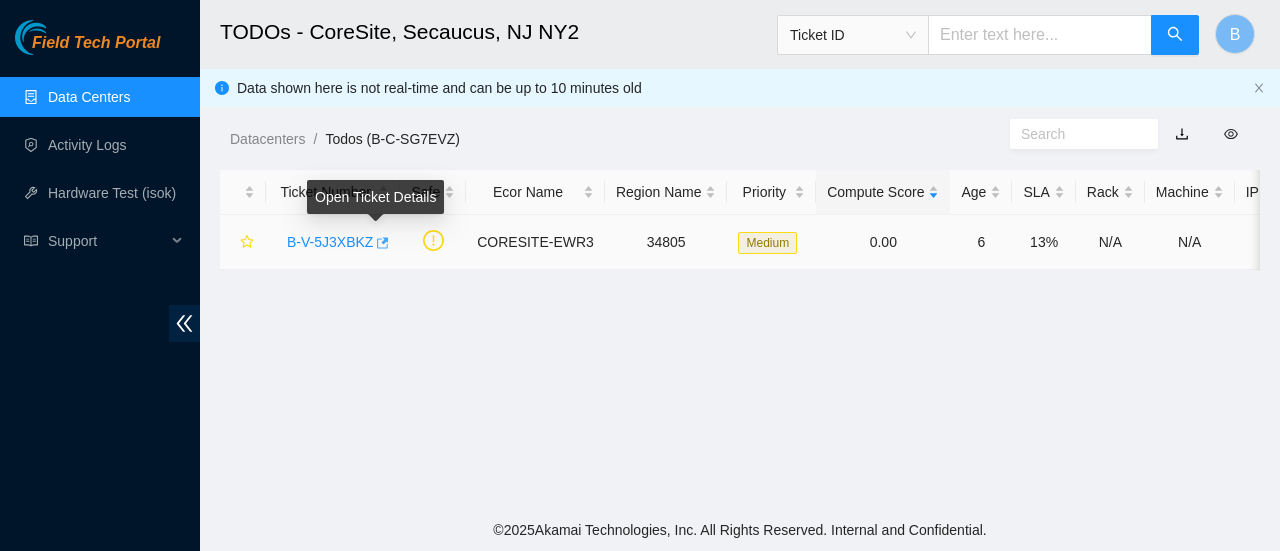 click 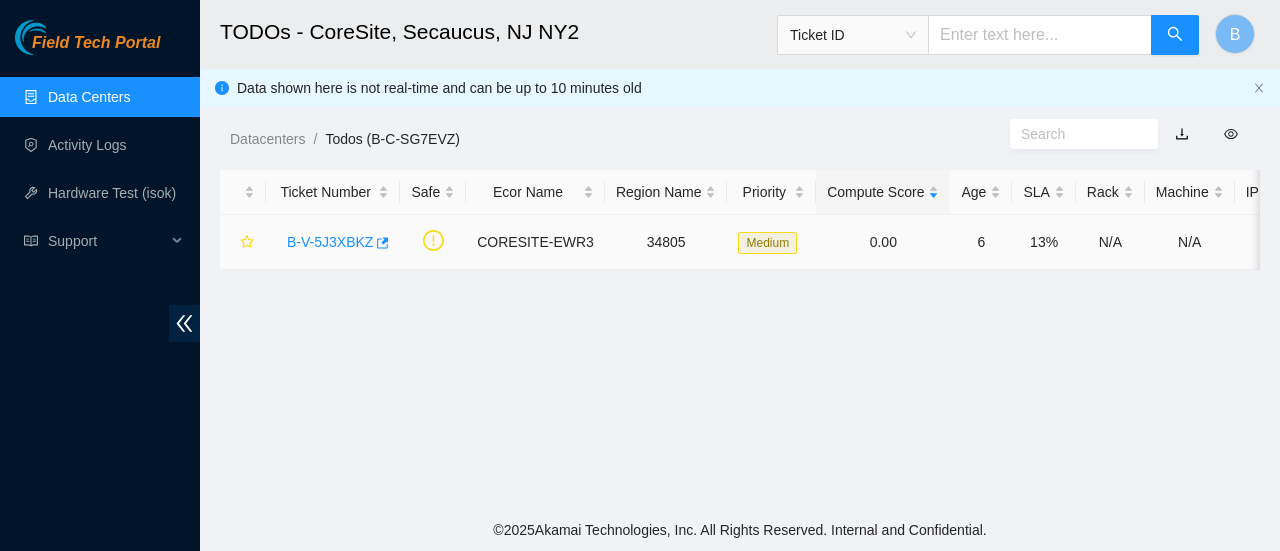 click on "B-V-5J3XBKZ" at bounding box center [333, 242] 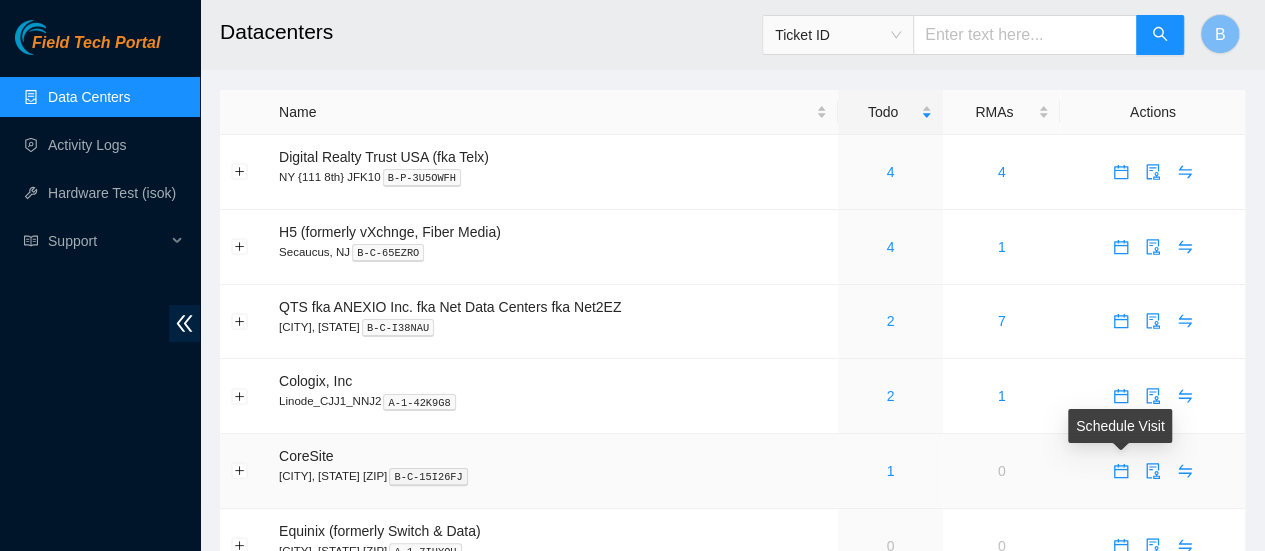 click 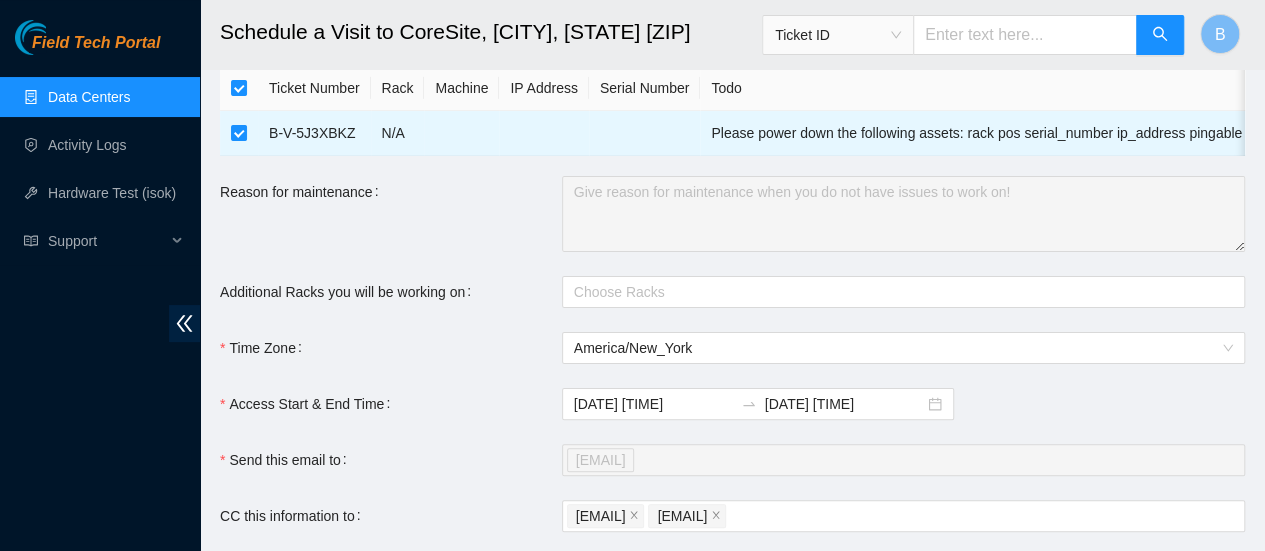 scroll, scrollTop: 67, scrollLeft: 0, axis: vertical 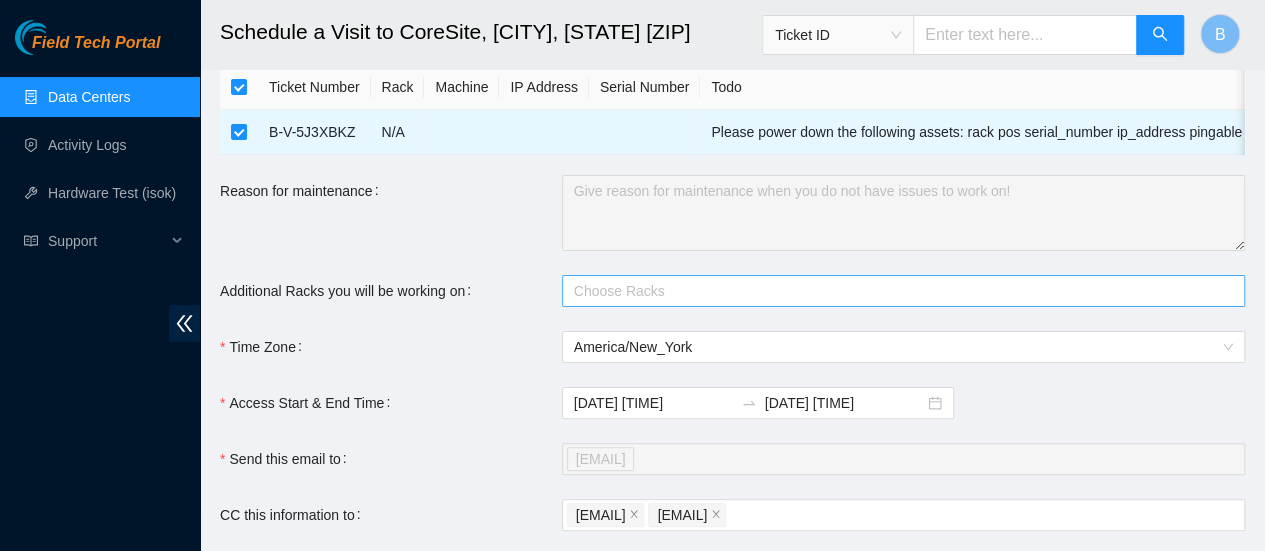 click at bounding box center (893, 291) 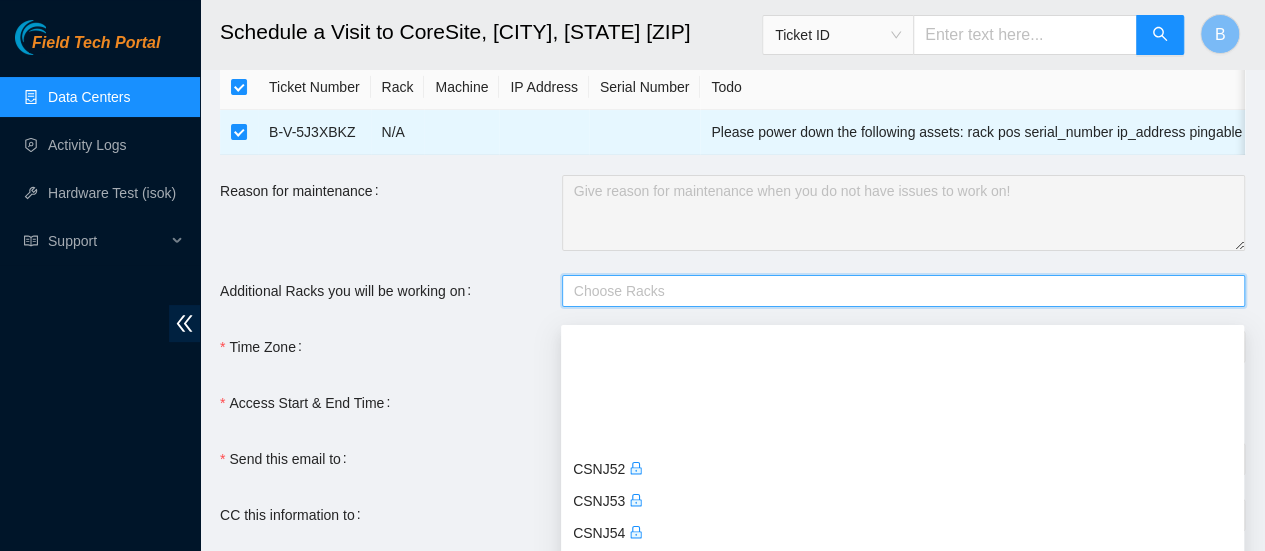 scroll, scrollTop: 4928, scrollLeft: 0, axis: vertical 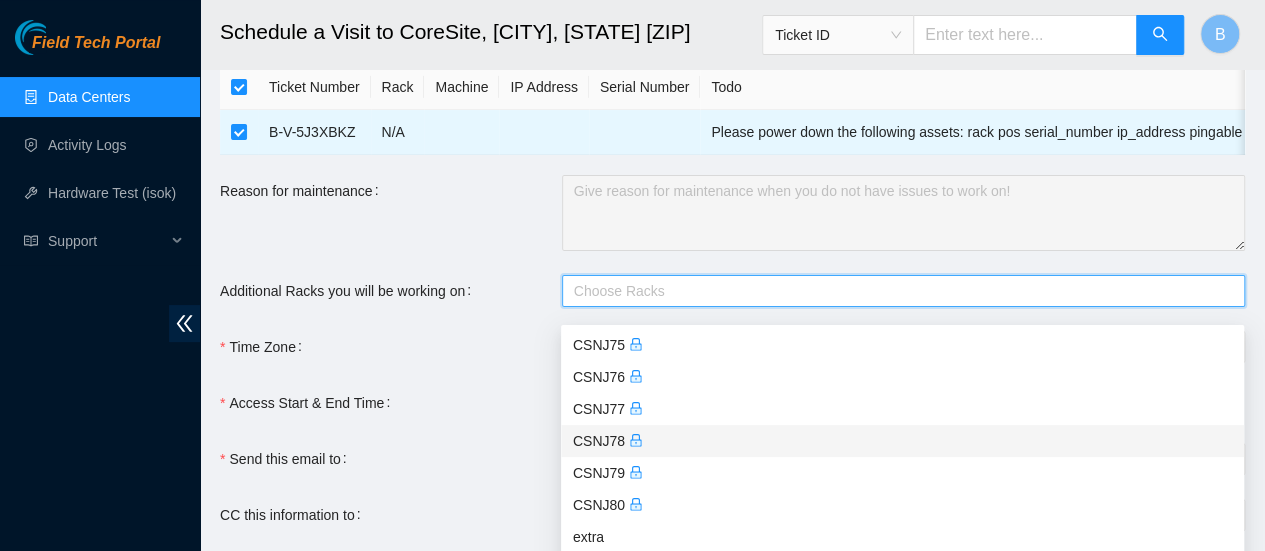 click on "CSNJ78" at bounding box center [902, 441] 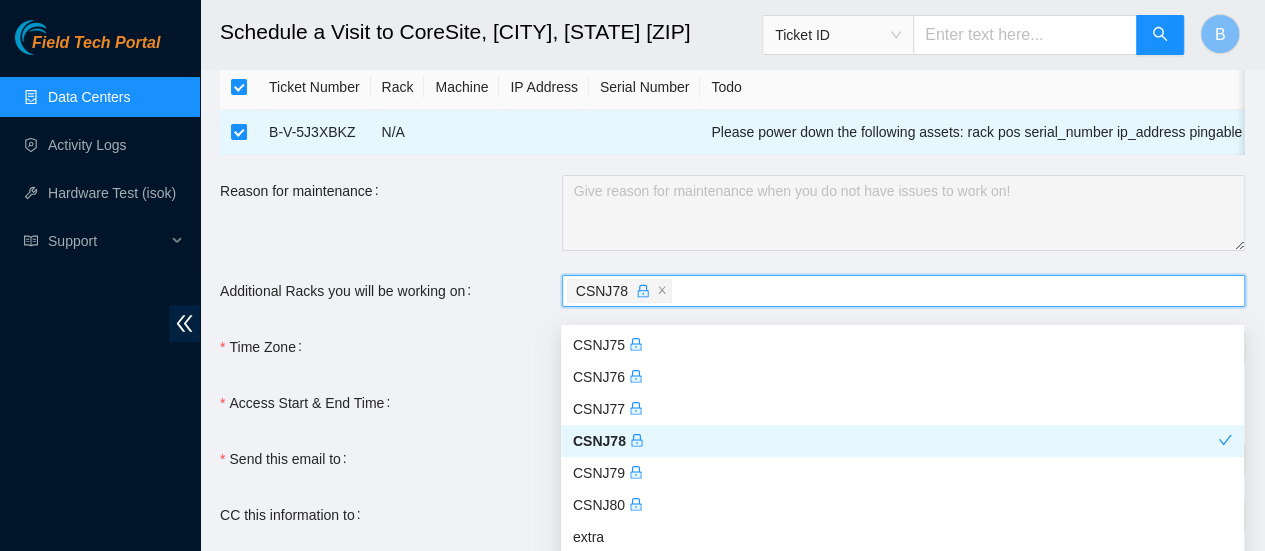 click on "Ticket Number Rack Machine IP Address Serial Number Todo               B-V-5J3XBKZ N/A
Please power down the following assets:
rack     pos serial_number    ip_address       pingable
CSNJ78   01:00 CT-... Reason for maintenance Additional Racks you will be working on CSNJ78        Time Zone America/New_York Access Start & End Time 2025-07-14 11:06 2025-07-15 11:05 Send this email to avigoda@akamai.com   CC this information to itzhogan710@gmail.com nie-nynj@akamai.com   Your Name Brian Hogan Your Phone Number +12012865091 I have permanent access to this datacenter Submit" at bounding box center [732, 410] 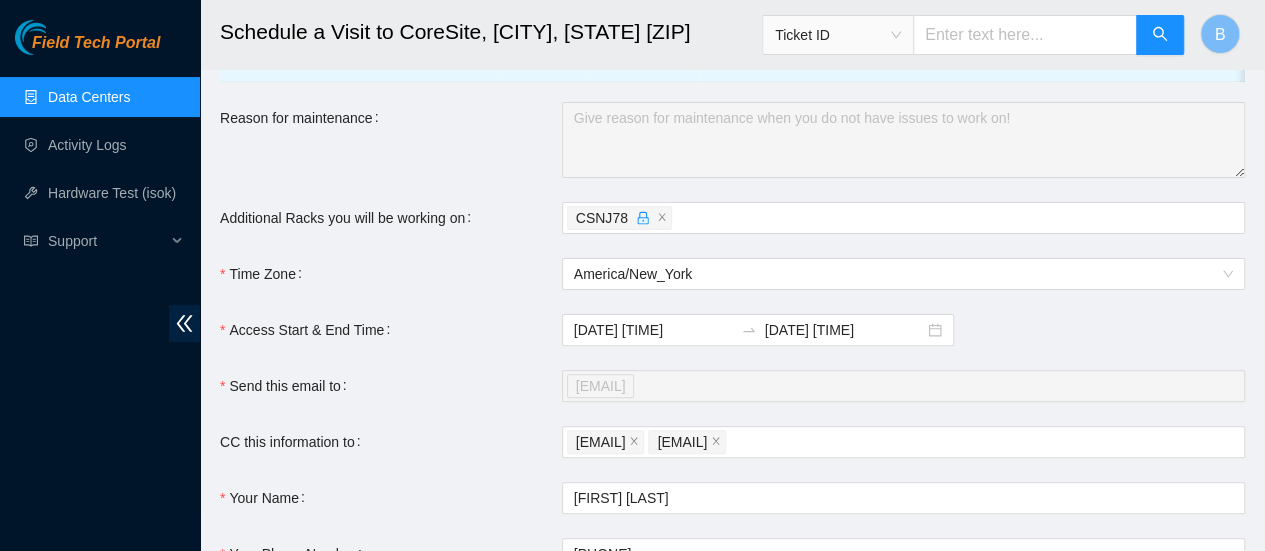 scroll, scrollTop: 141, scrollLeft: 0, axis: vertical 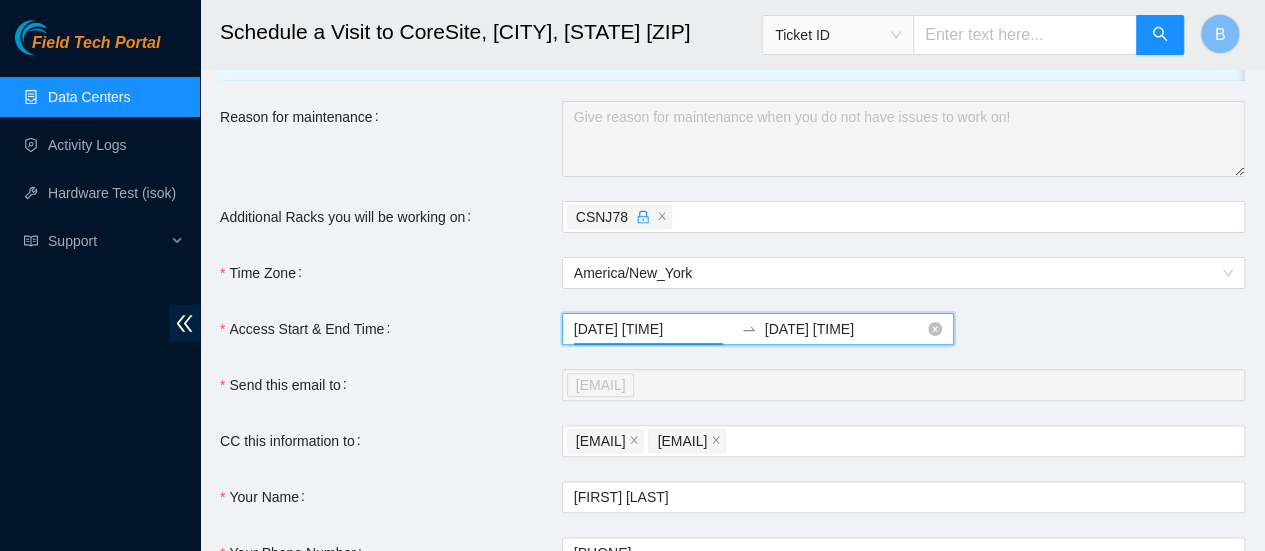 click on "2025-07-14 11:06" at bounding box center [653, 329] 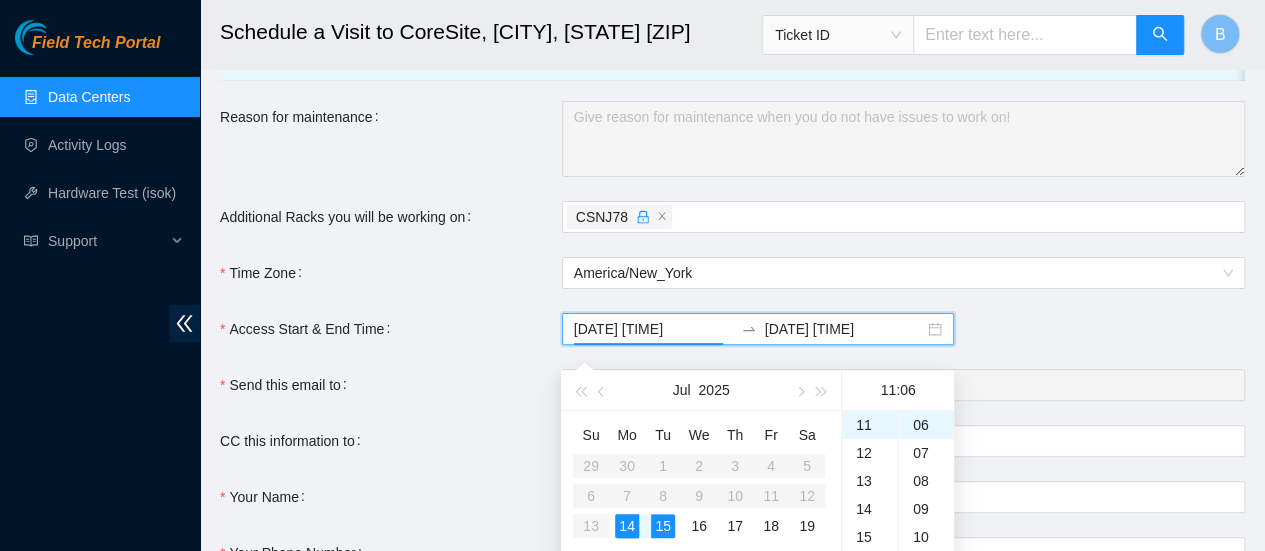 scroll, scrollTop: 350, scrollLeft: 0, axis: vertical 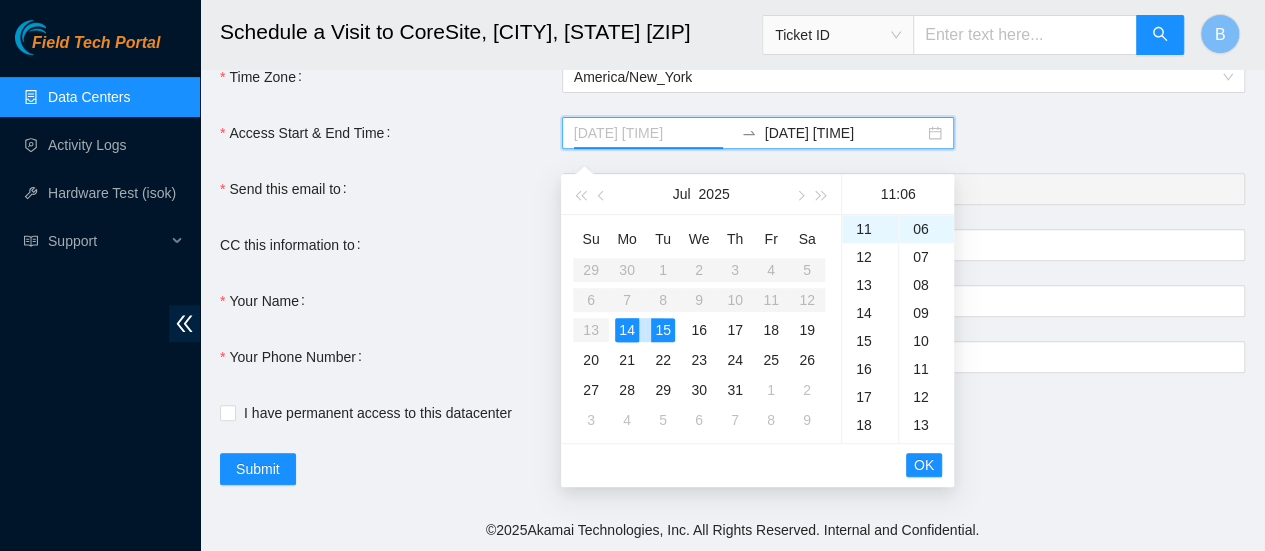click on "14" at bounding box center [627, 330] 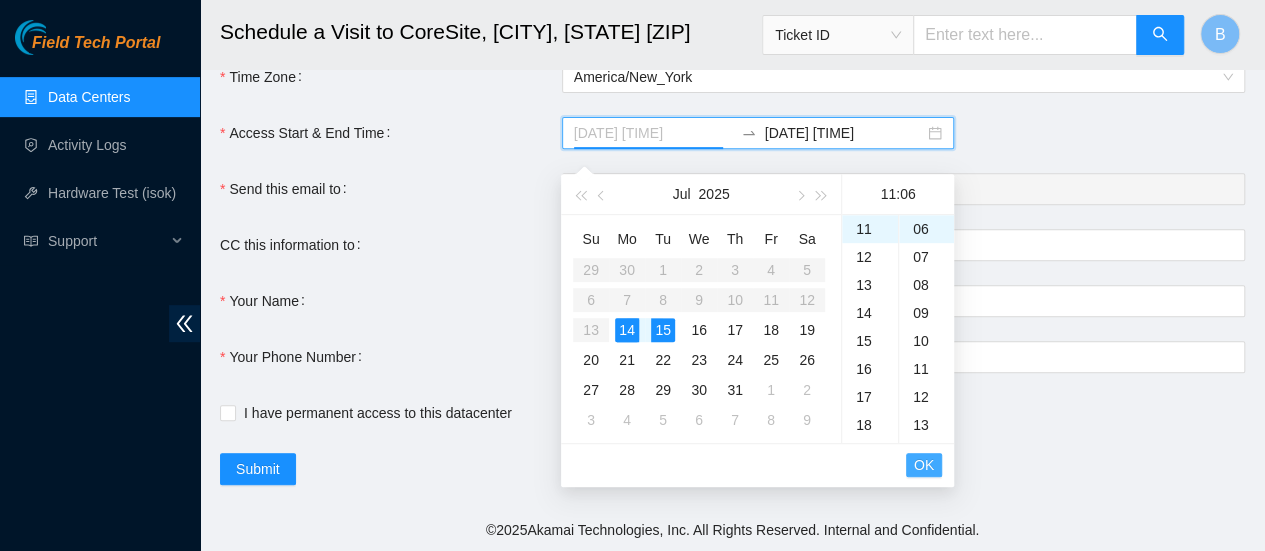type on "2025-07-14 11:06" 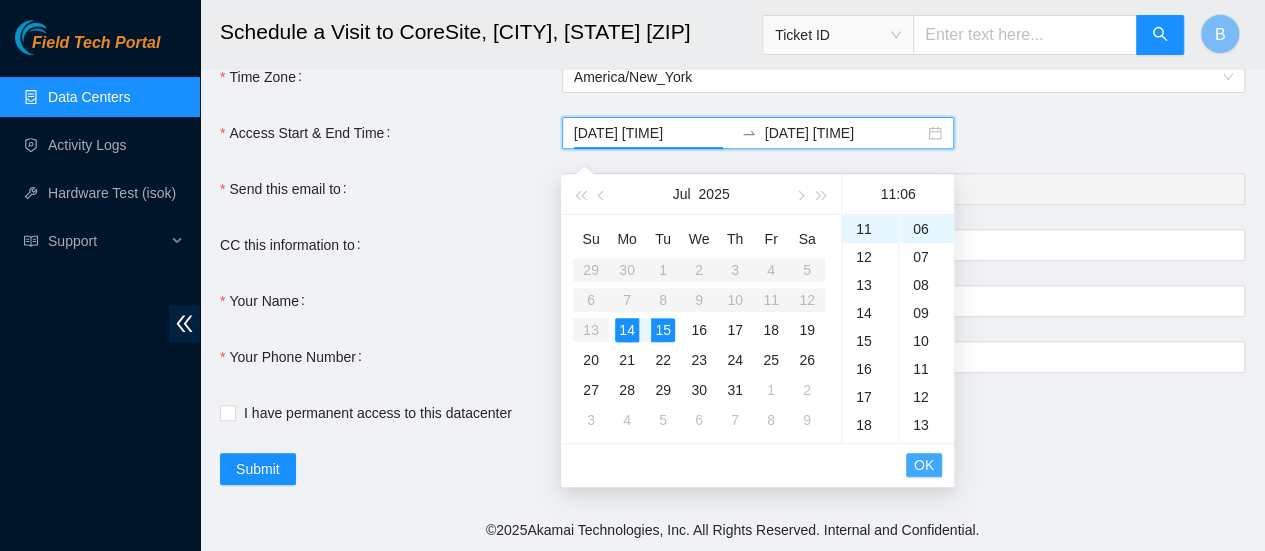 click on "OK" at bounding box center (924, 465) 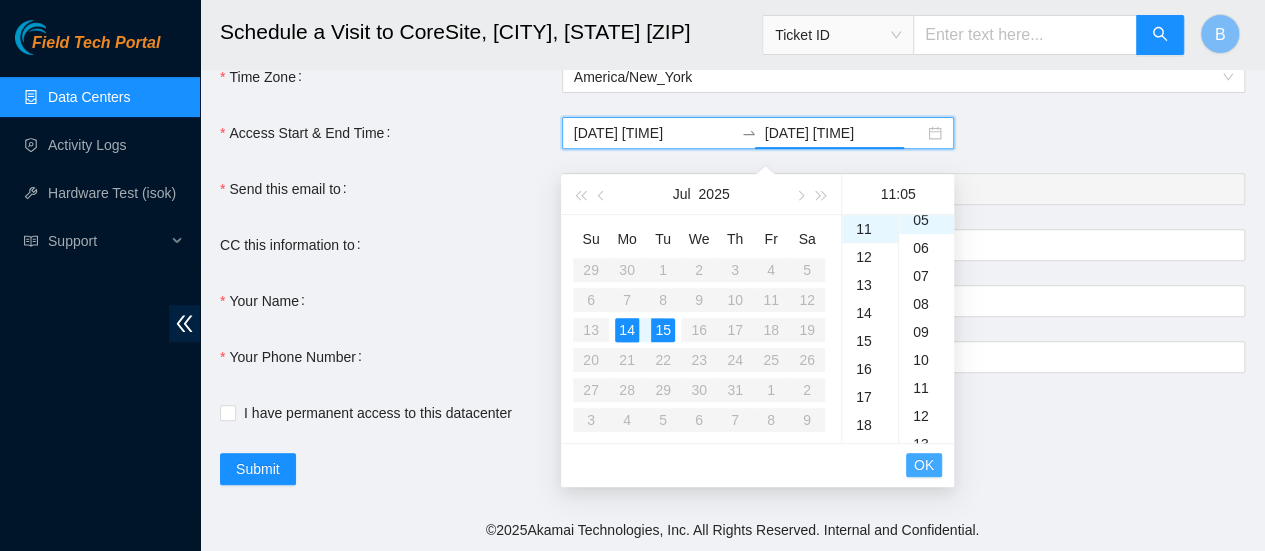 scroll, scrollTop: 140, scrollLeft: 0, axis: vertical 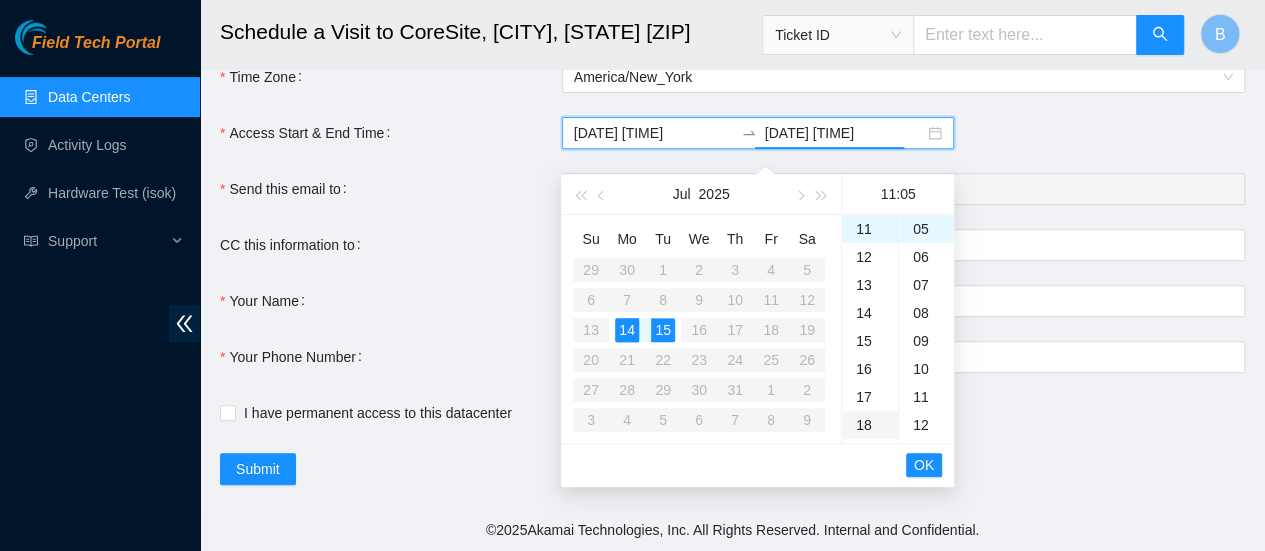 click on "18" at bounding box center [870, 425] 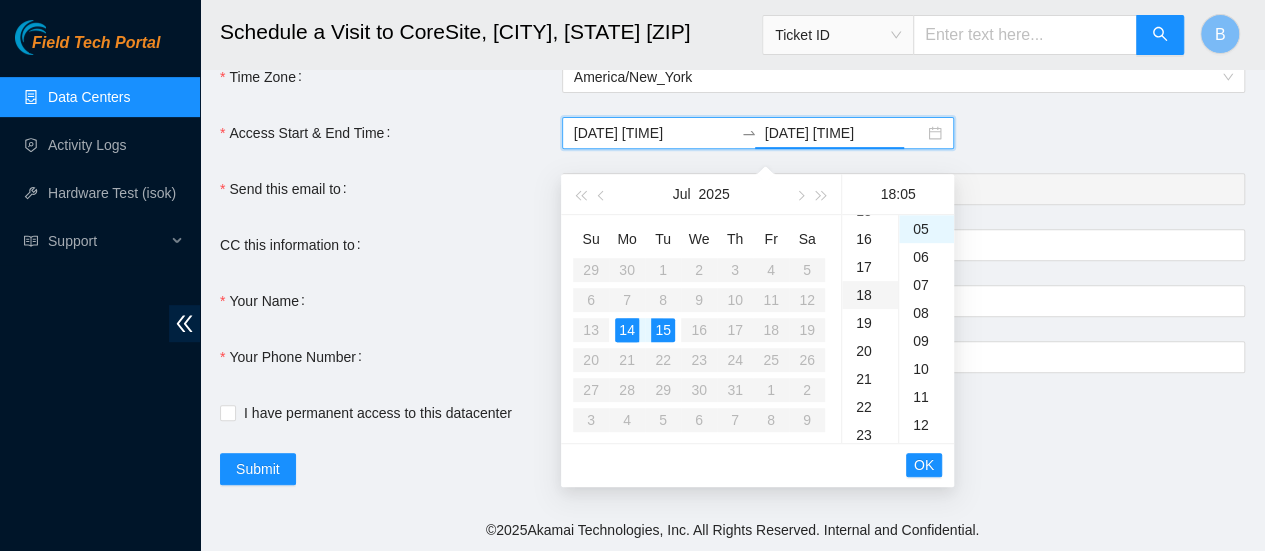 scroll, scrollTop: 504, scrollLeft: 0, axis: vertical 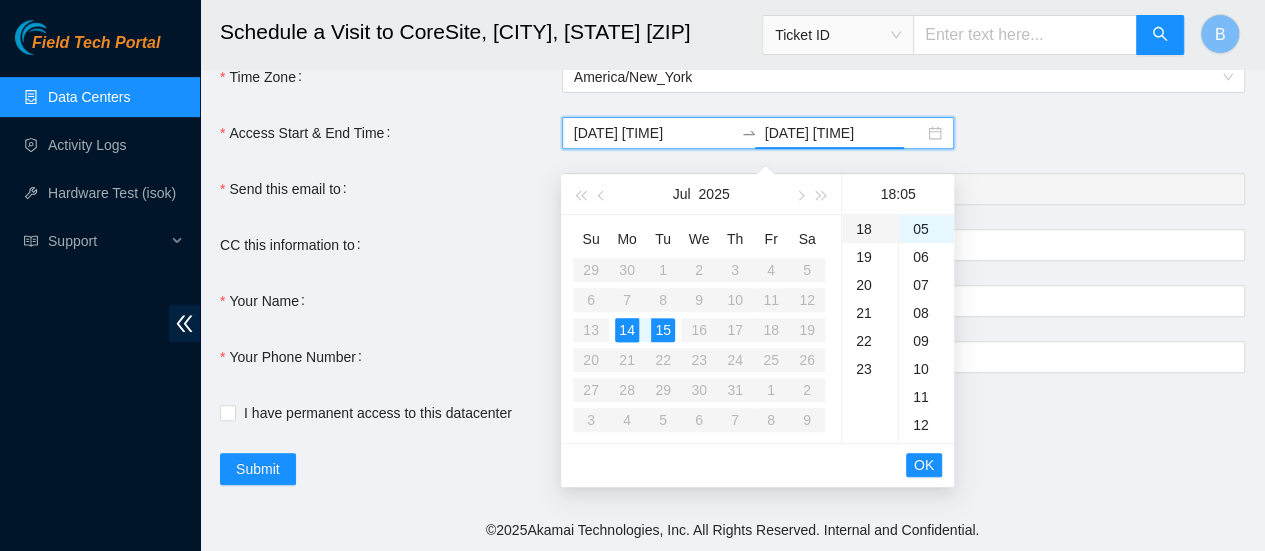 click on "00 01 02 03 04 05 06 07 08 09 10 11 12 13 14 15 16 17 18 19 20 21 22 23" at bounding box center [870, 329] 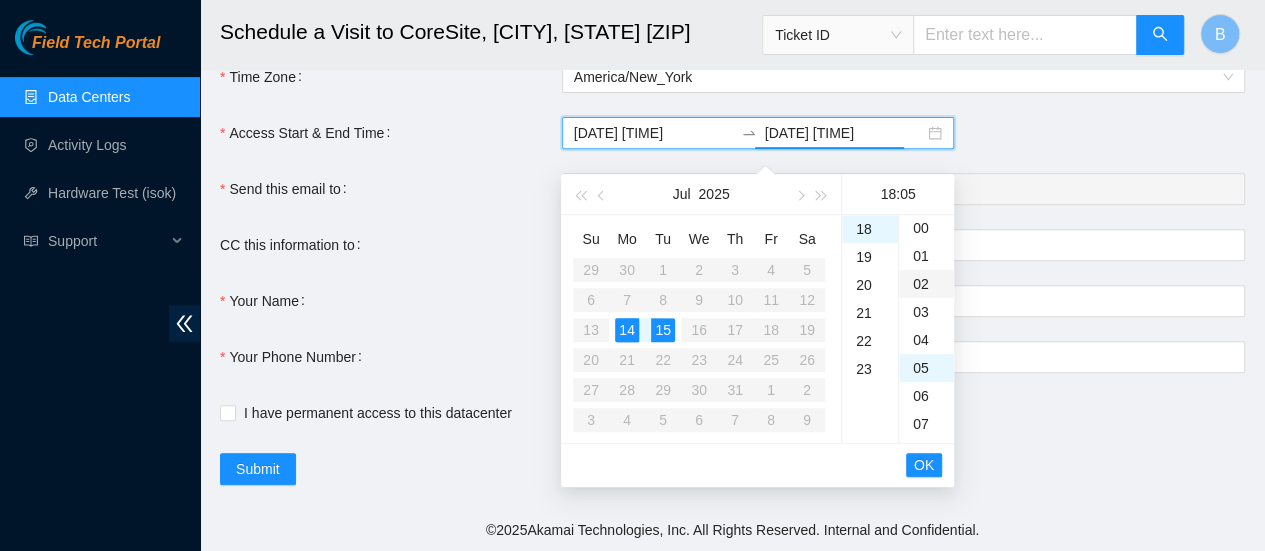 scroll, scrollTop: 0, scrollLeft: 0, axis: both 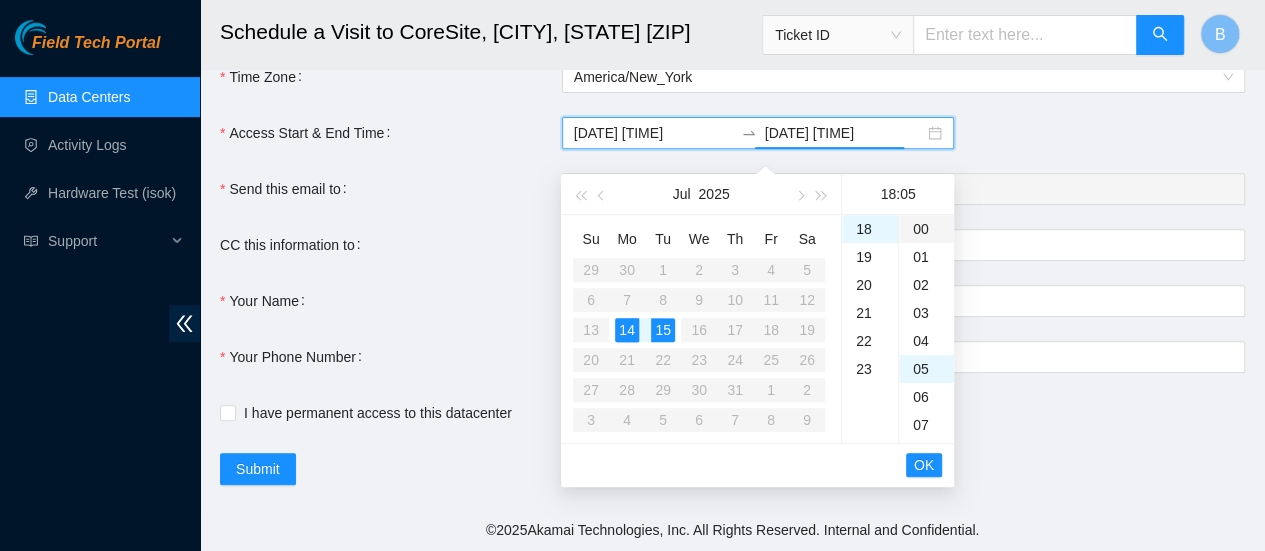 click on "00" at bounding box center (926, 229) 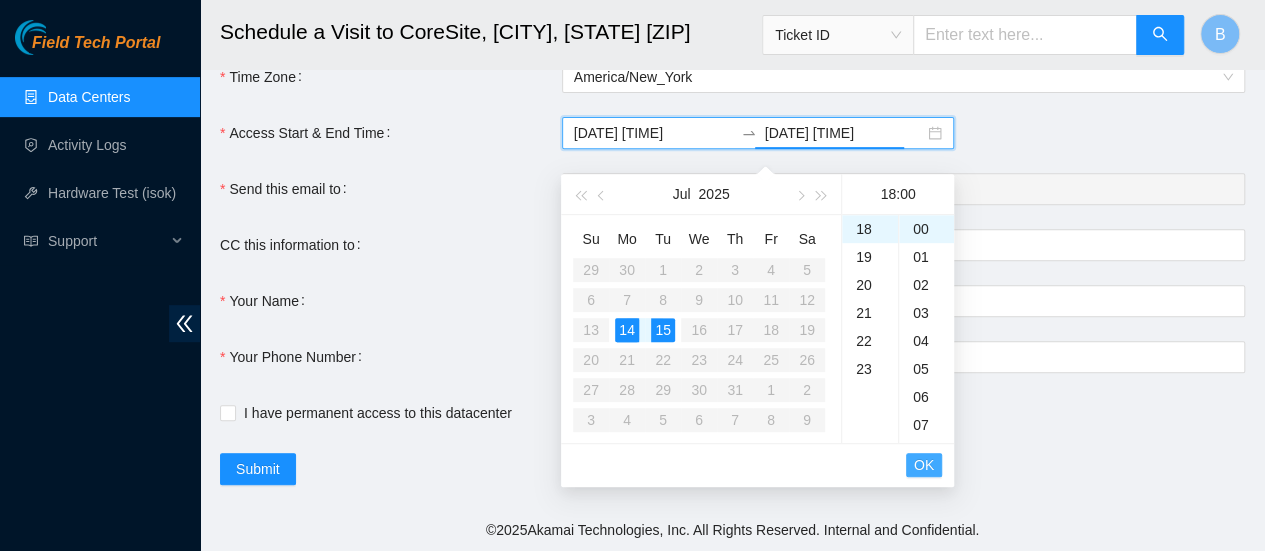 click on "OK" at bounding box center [924, 465] 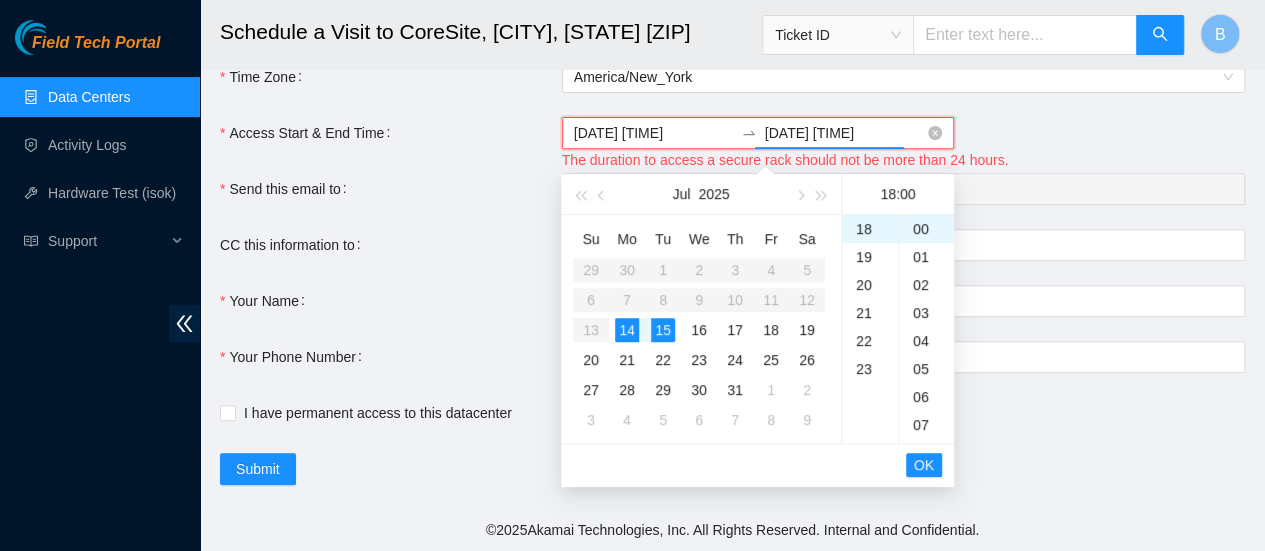 click on "2025-07-15 18:00" at bounding box center [844, 133] 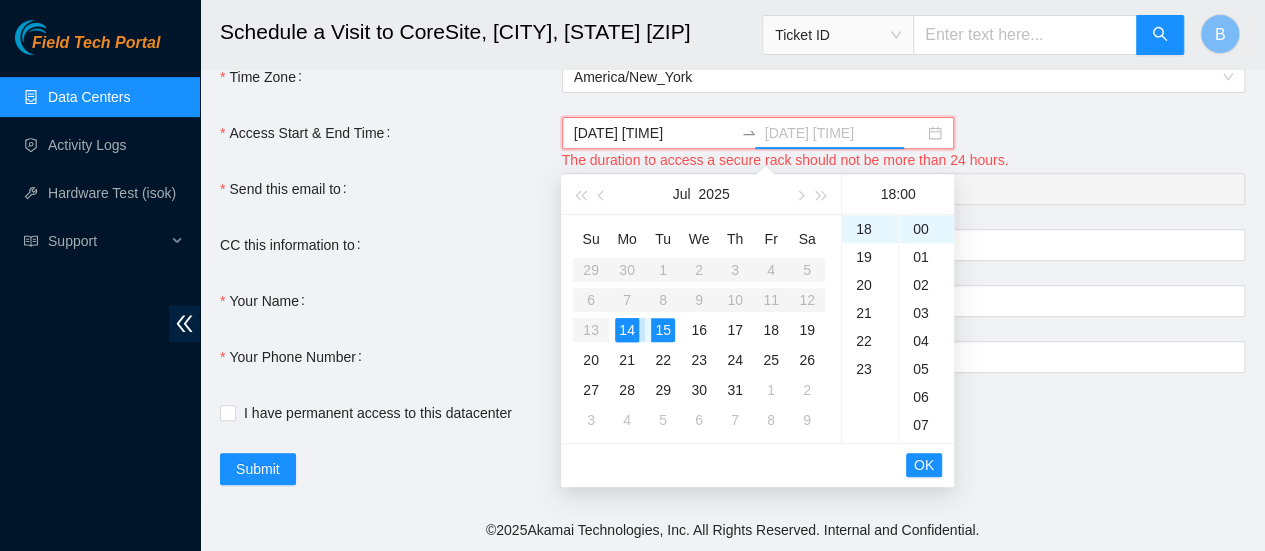 click on "14" at bounding box center [627, 330] 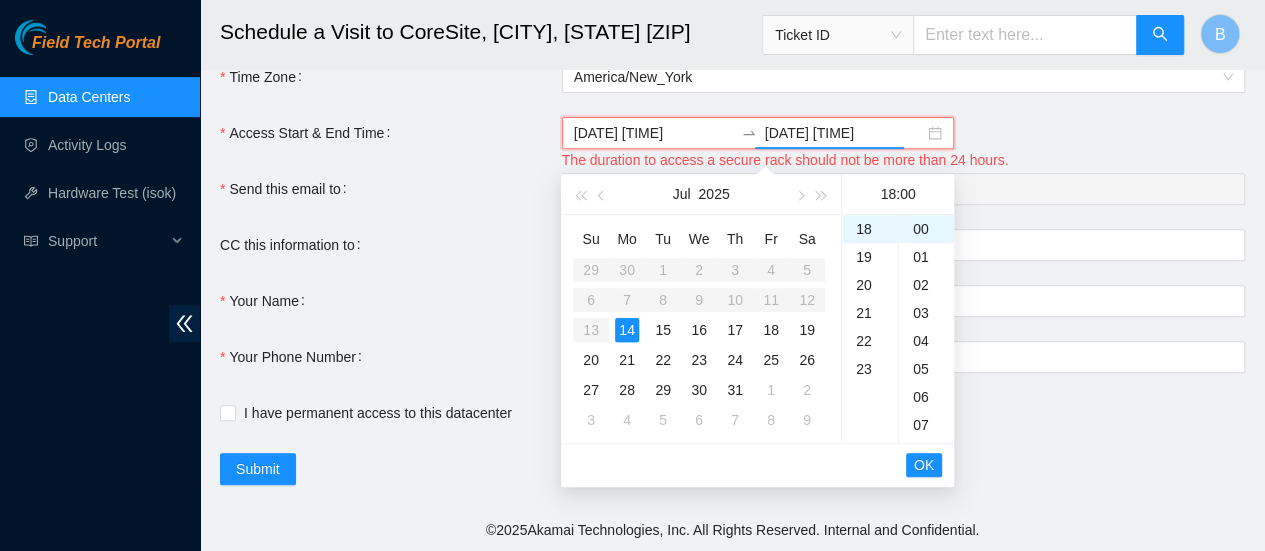 type on "2025-07-14 18:00" 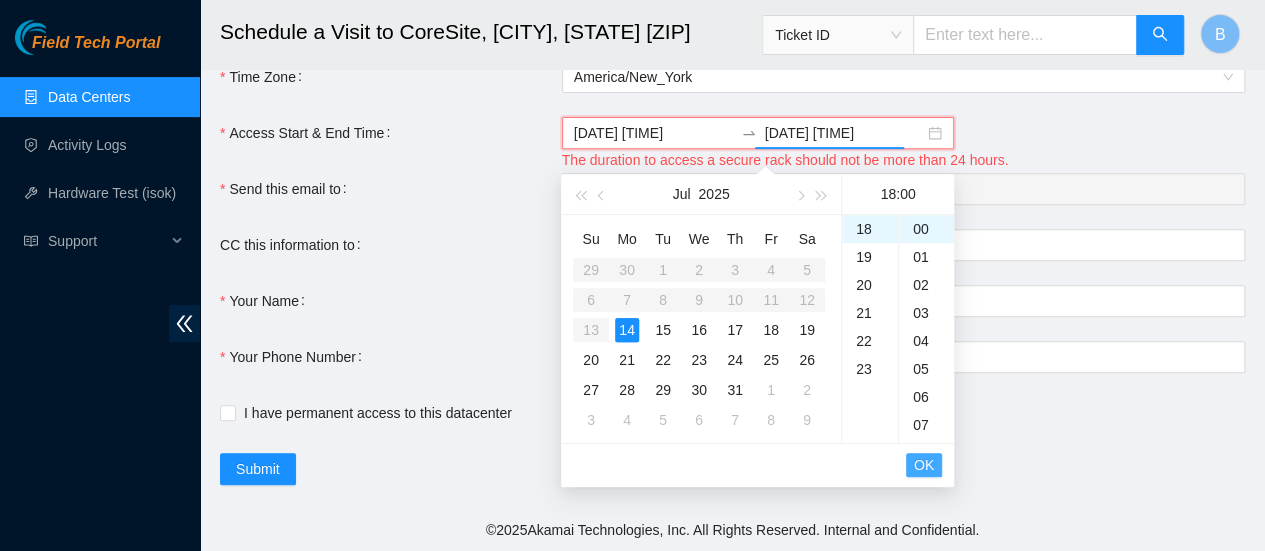 click on "OK" at bounding box center [924, 465] 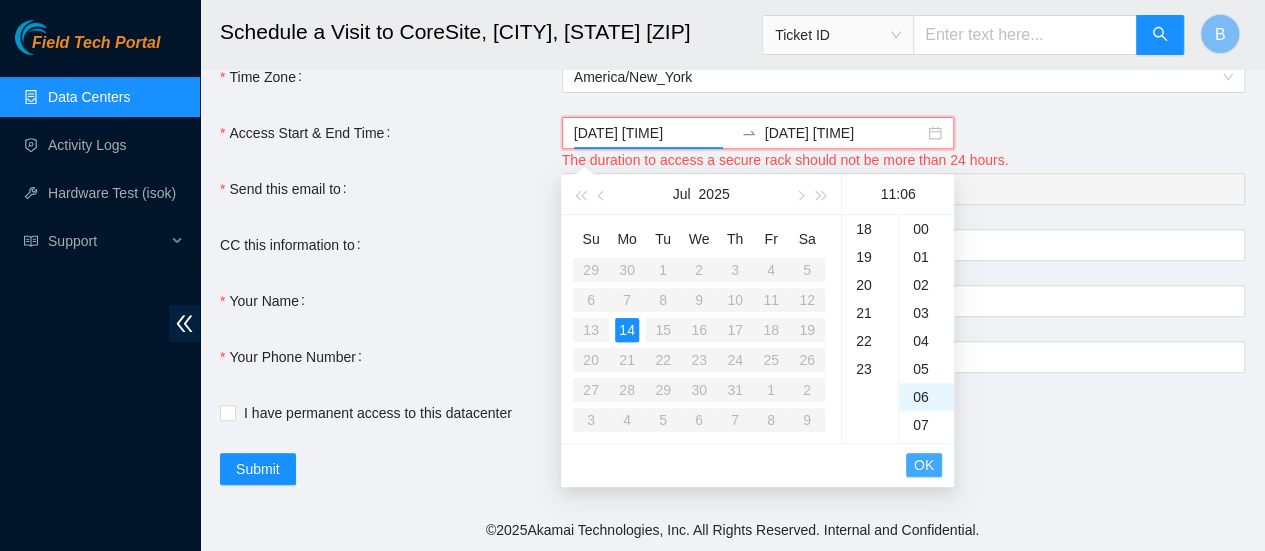 scroll, scrollTop: 308, scrollLeft: 0, axis: vertical 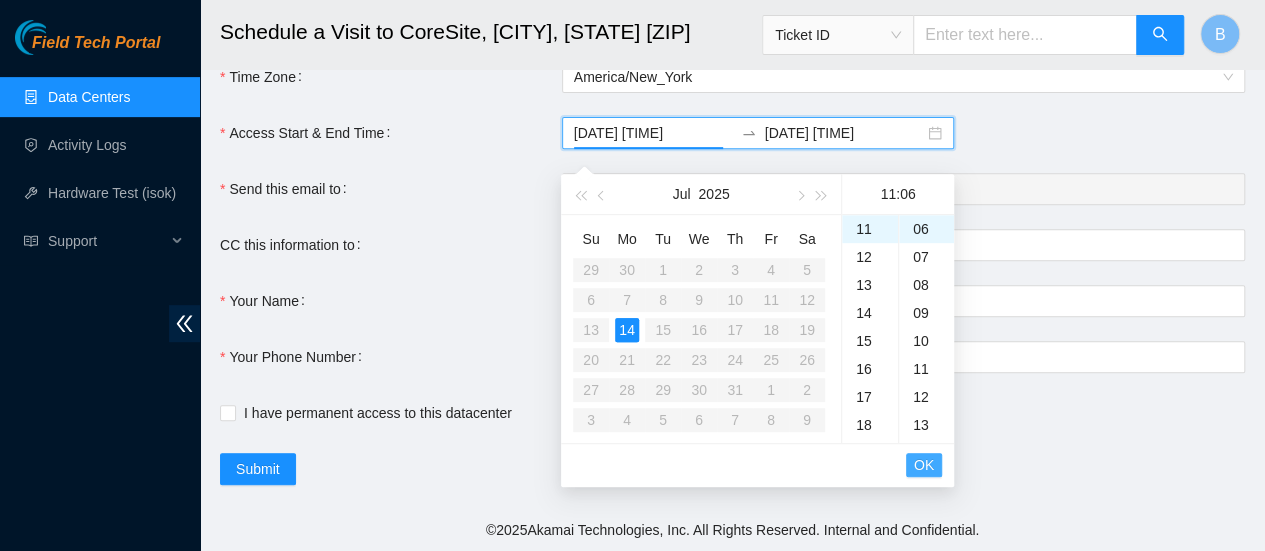 click on "OK" at bounding box center [924, 465] 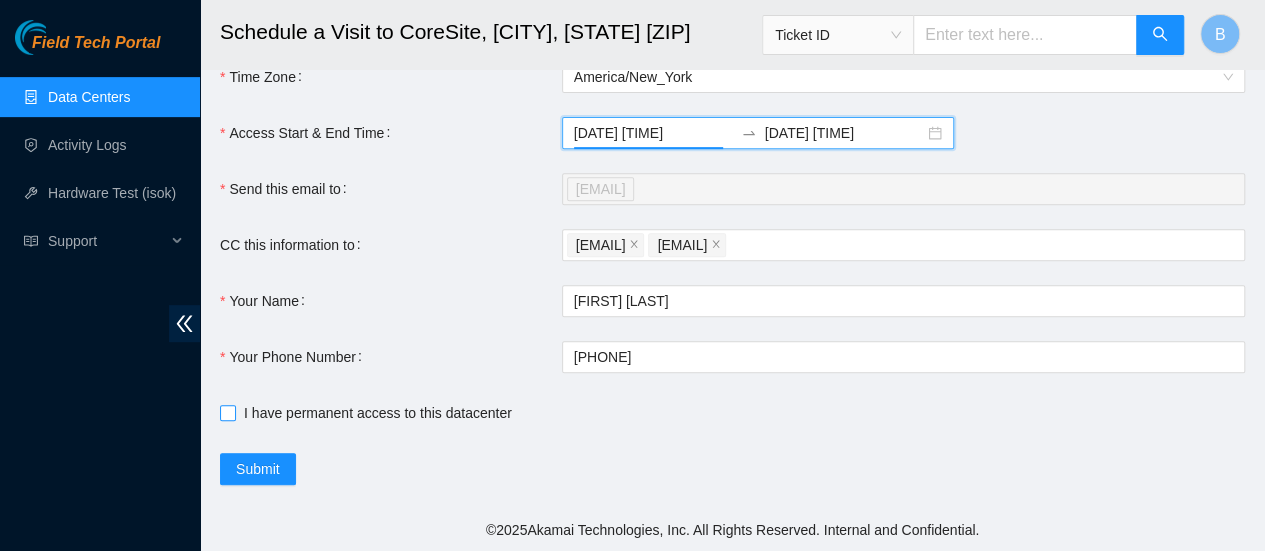 click on "I have permanent access to this datacenter" at bounding box center [227, 412] 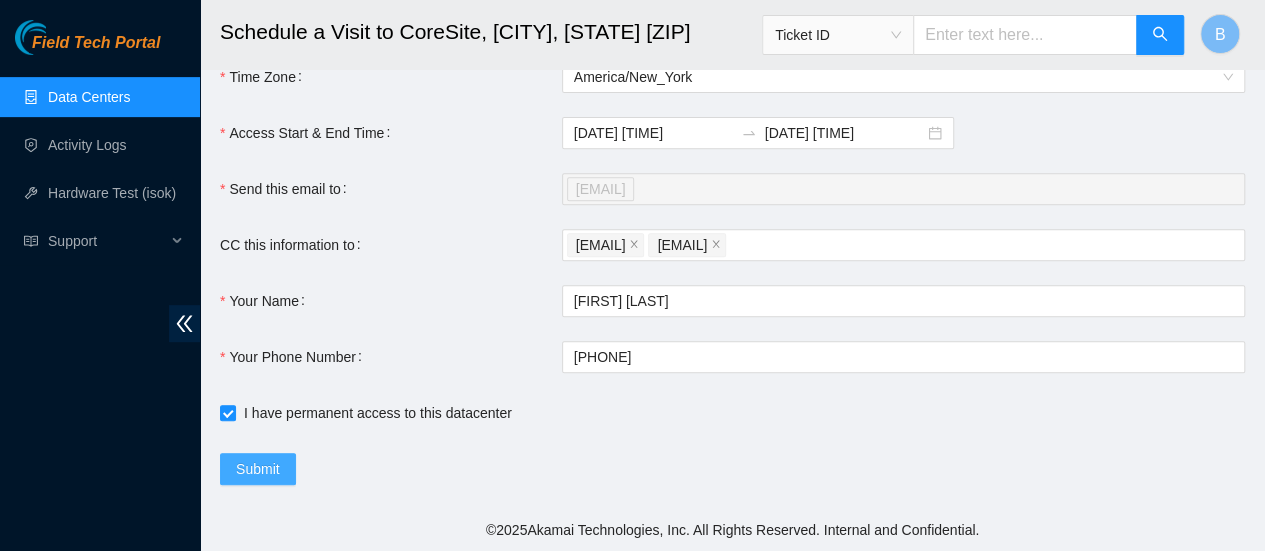 click on "Submit" at bounding box center [258, 469] 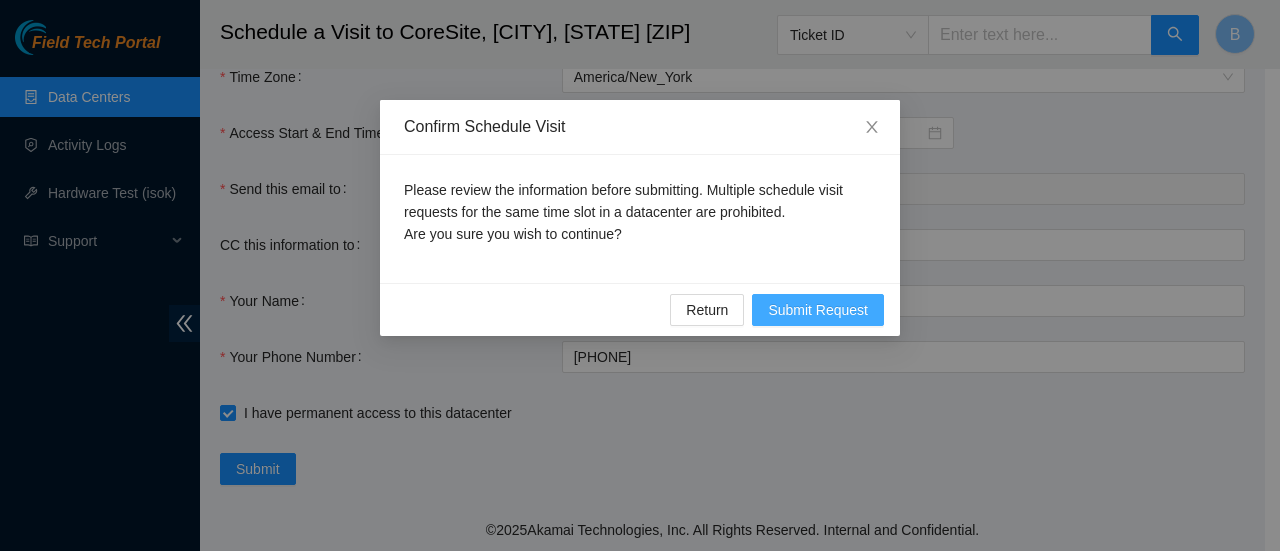 click on "Submit Request" at bounding box center (818, 310) 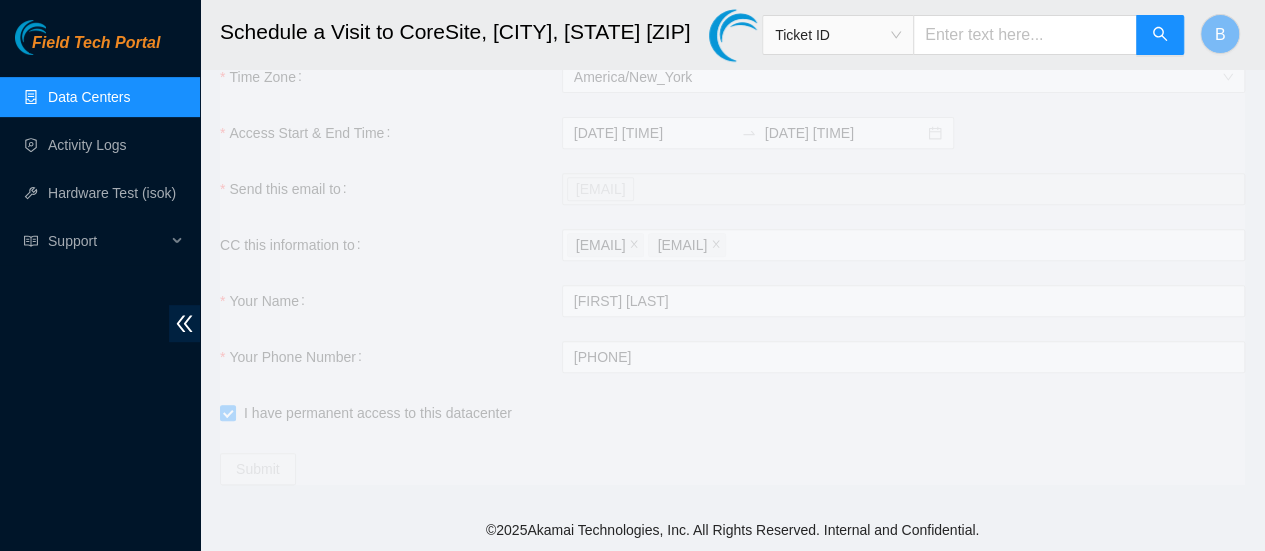 type on "2025-07-14 11:07" 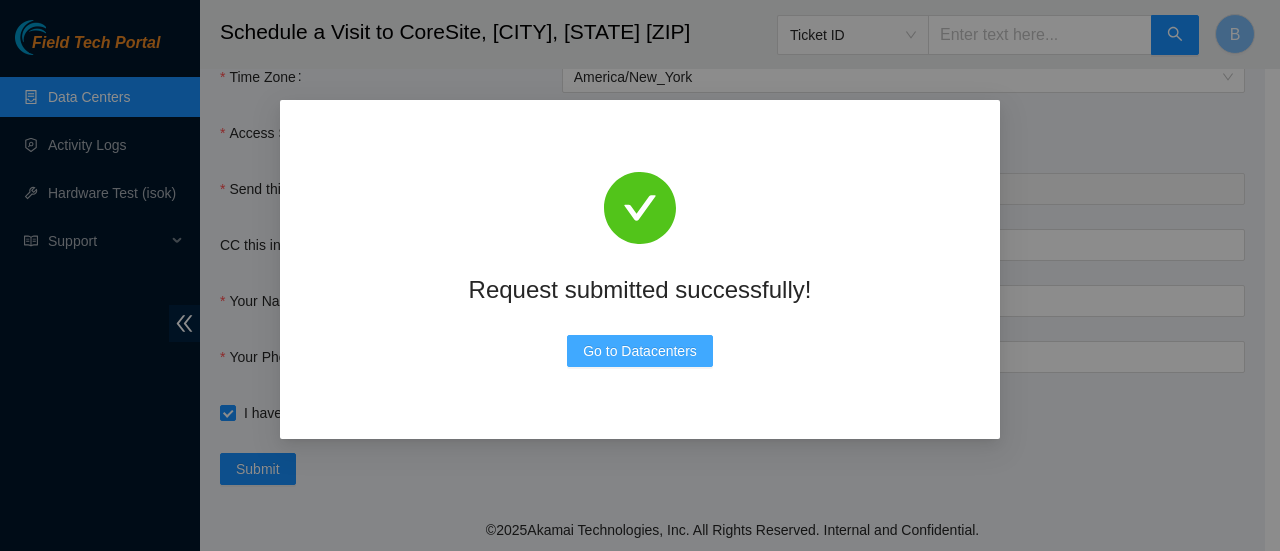 click on "Go to Datacenters" at bounding box center [640, 351] 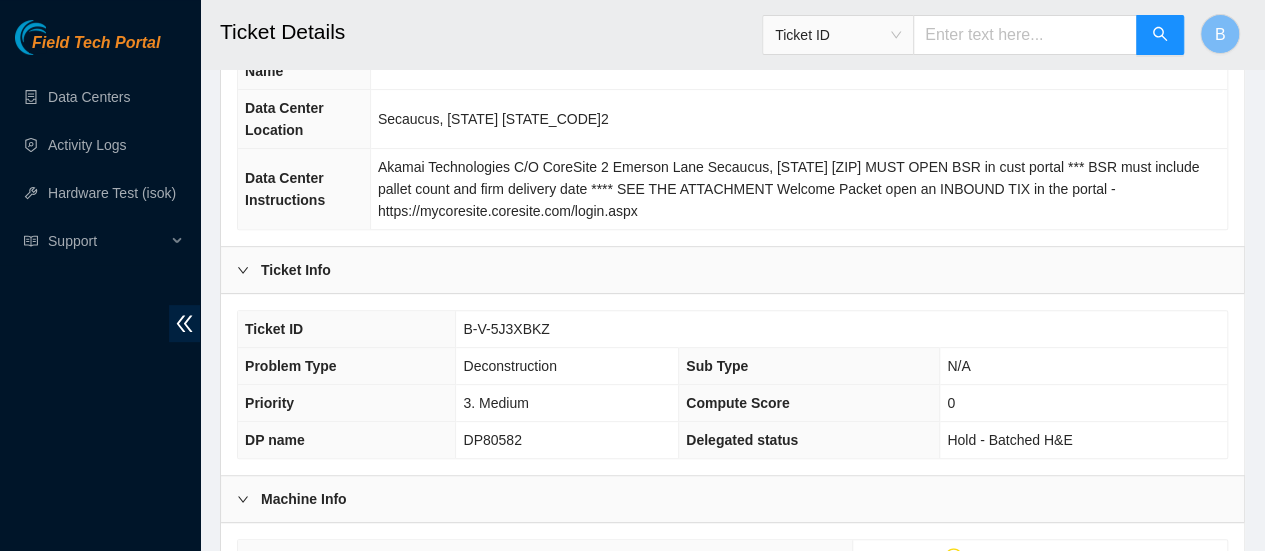 scroll, scrollTop: 296, scrollLeft: 0, axis: vertical 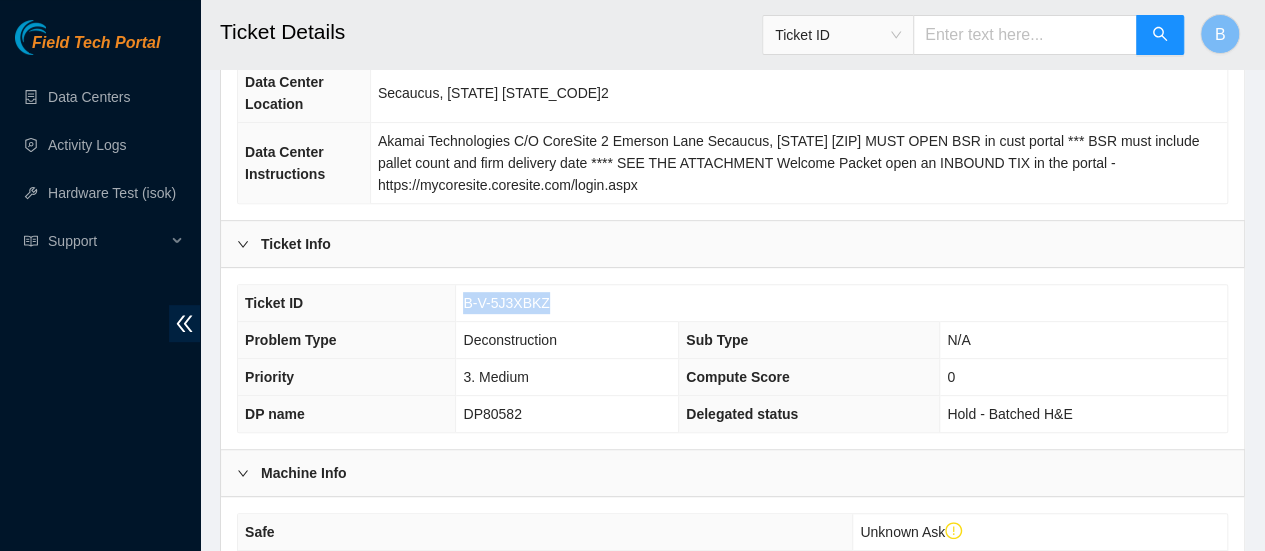 drag, startPoint x: 546, startPoint y: 301, endPoint x: 456, endPoint y: 294, distance: 90.27181 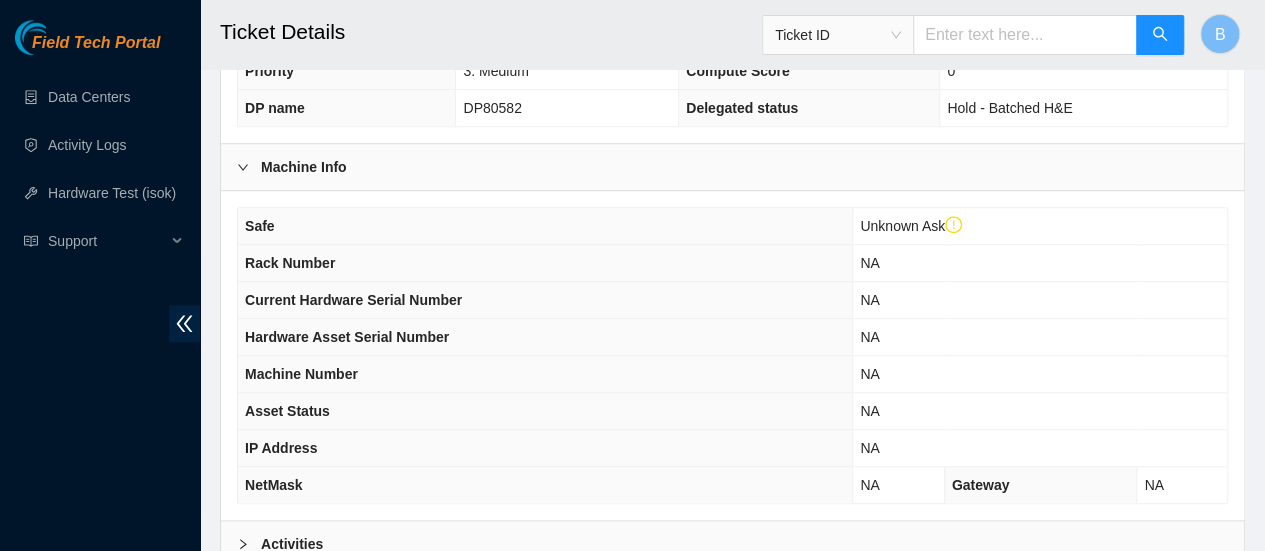scroll, scrollTop: 811, scrollLeft: 0, axis: vertical 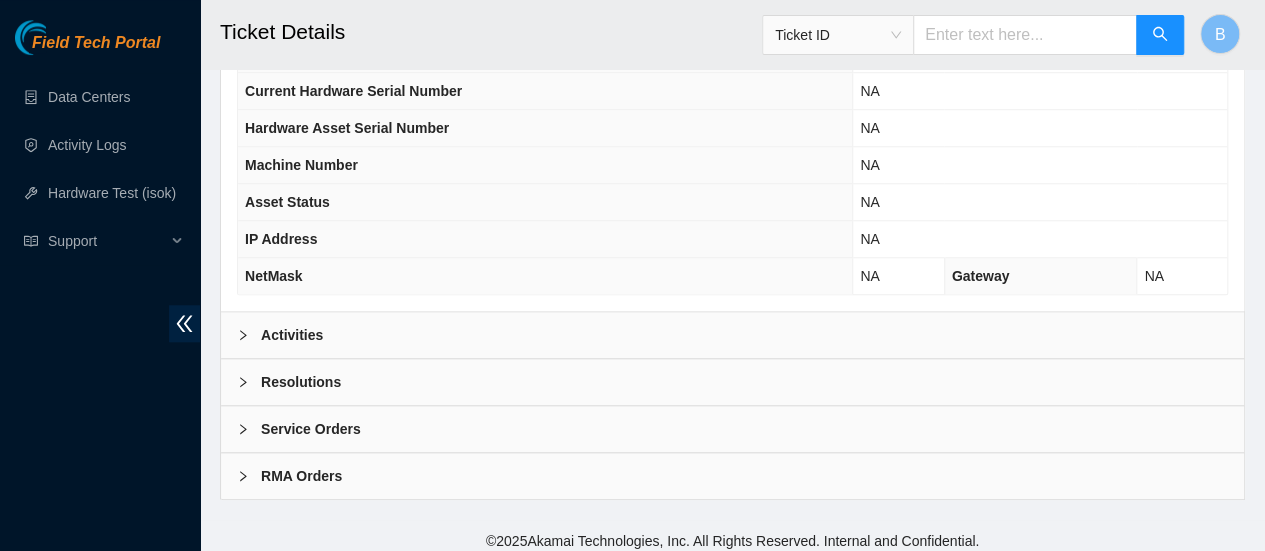 click on "Activities" at bounding box center (732, 335) 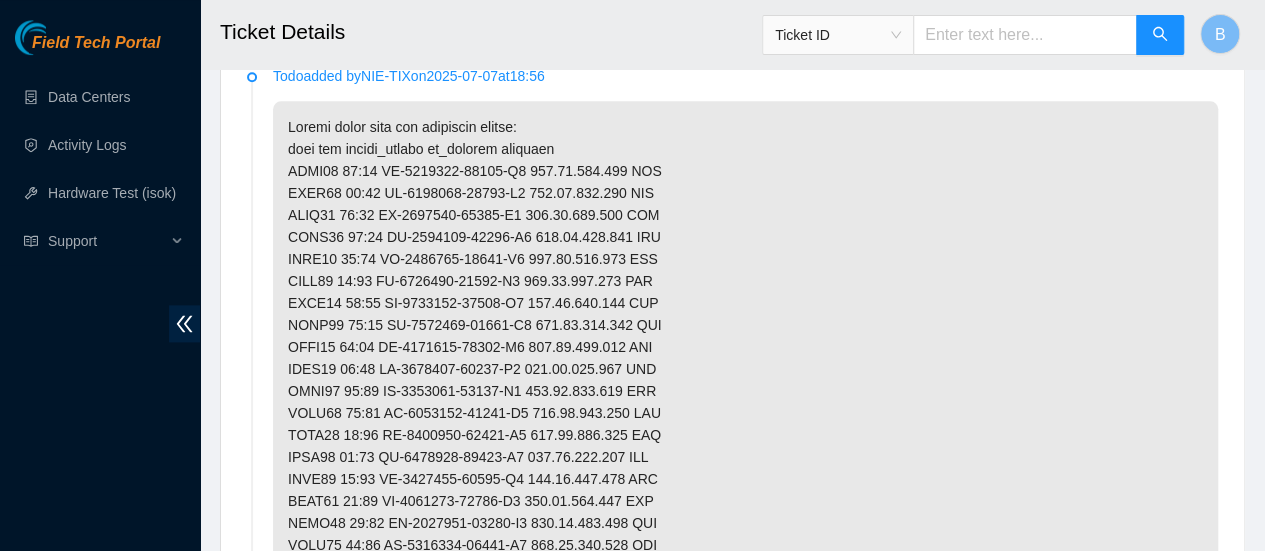 scroll, scrollTop: 1131, scrollLeft: 0, axis: vertical 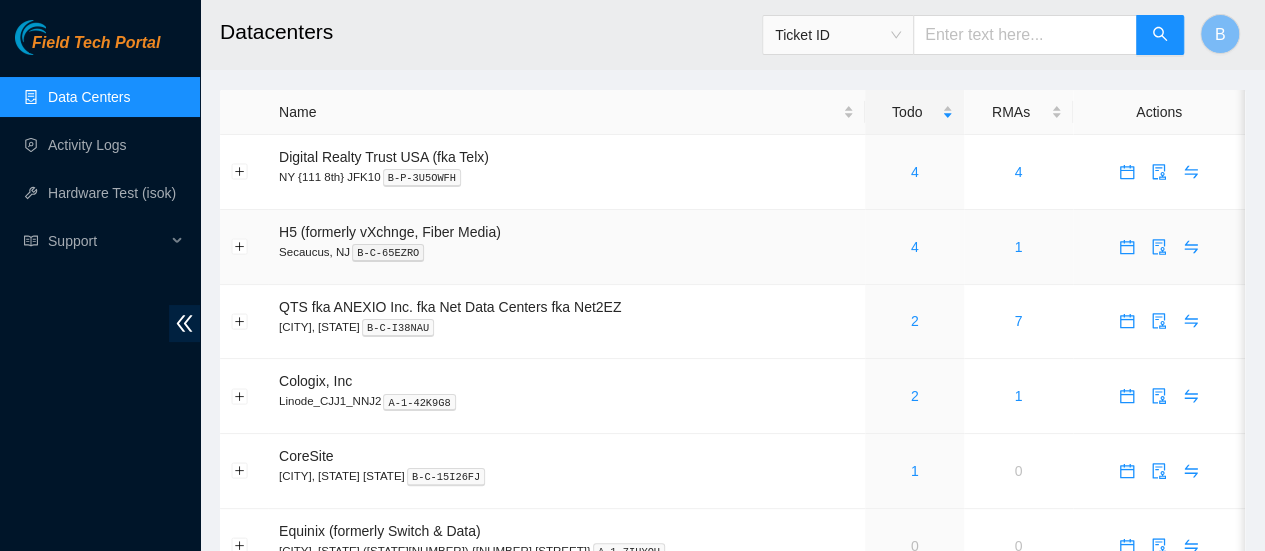 click on "4" at bounding box center [914, 247] 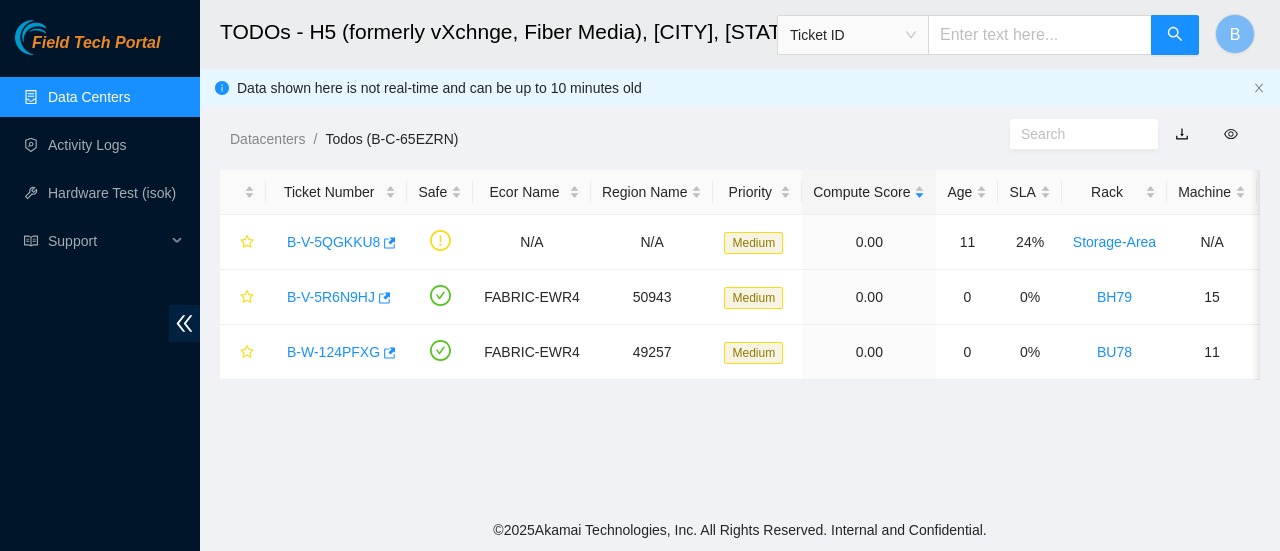 click on "Data Centers" at bounding box center (89, 97) 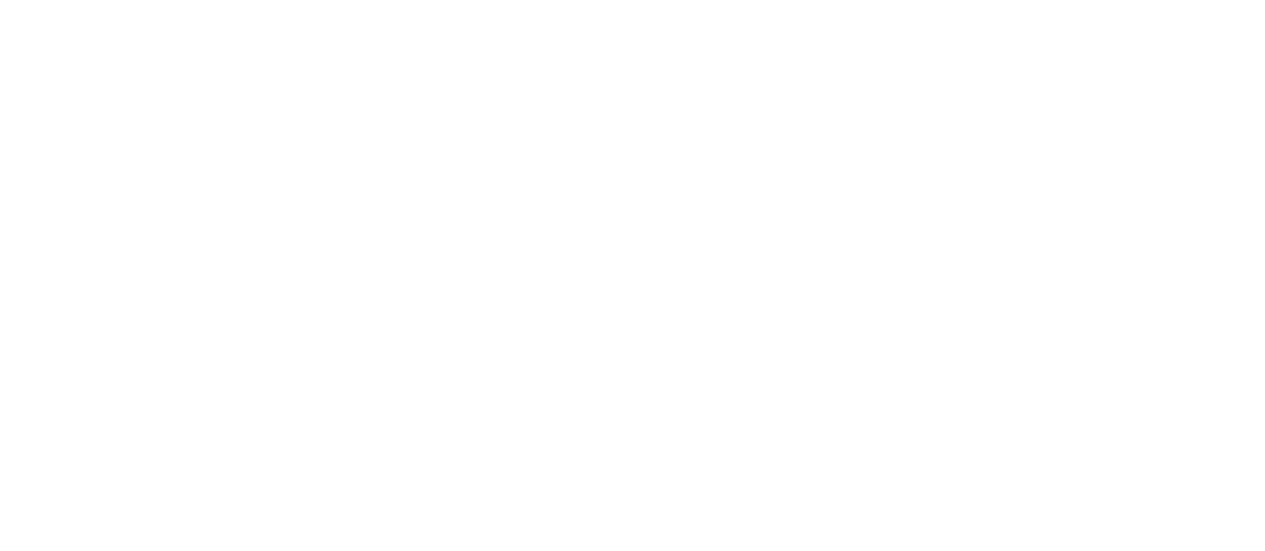 scroll, scrollTop: 0, scrollLeft: 0, axis: both 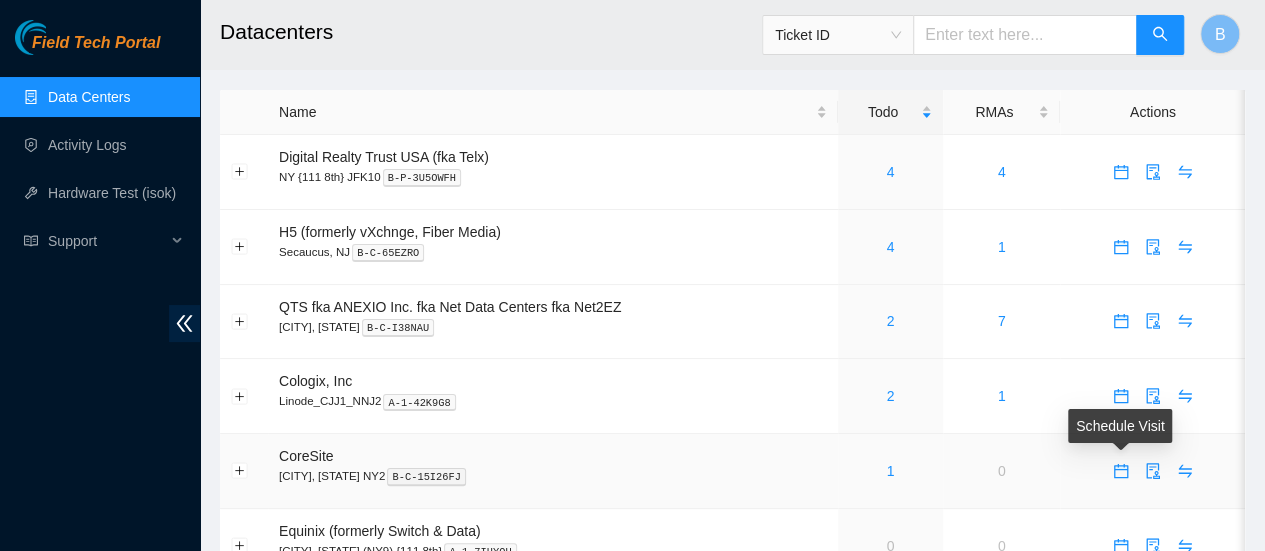 click 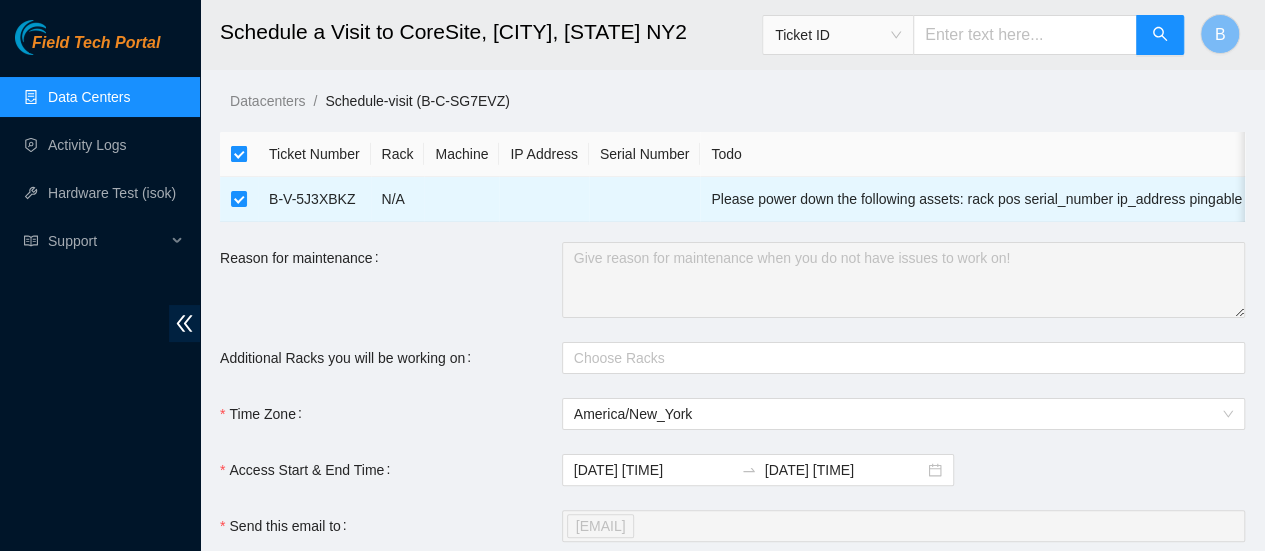 click at bounding box center [239, 154] 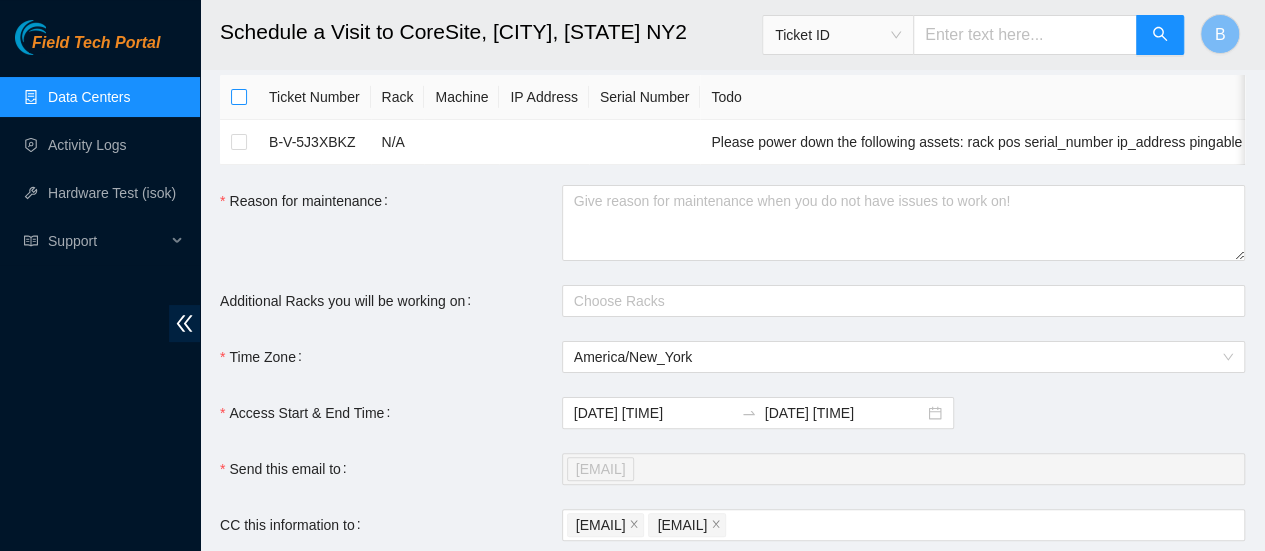 scroll, scrollTop: 58, scrollLeft: 0, axis: vertical 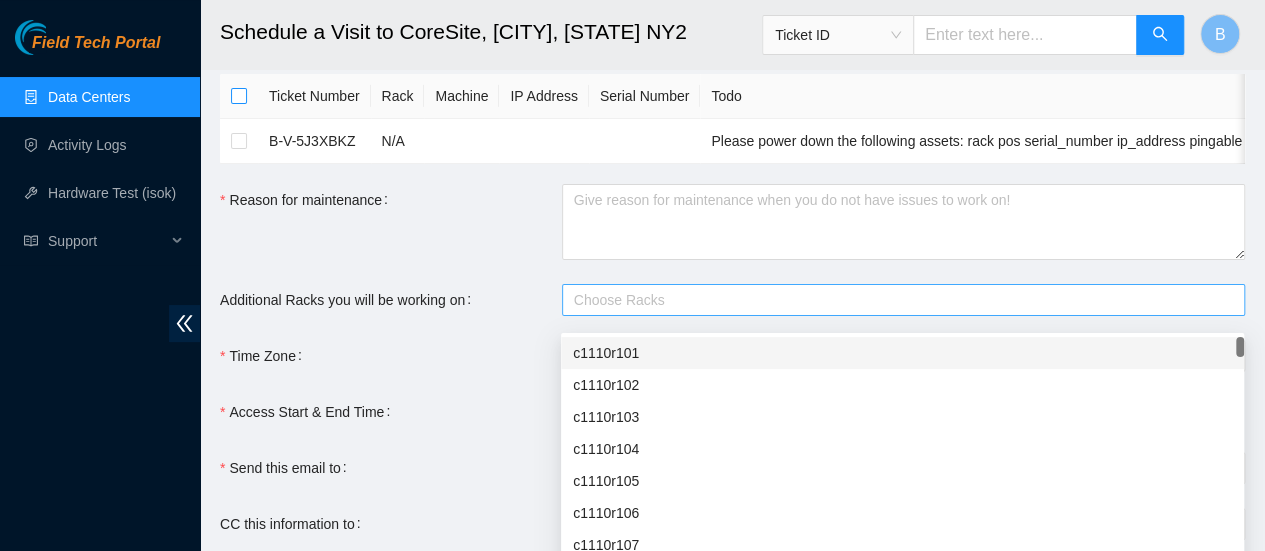 click at bounding box center [893, 300] 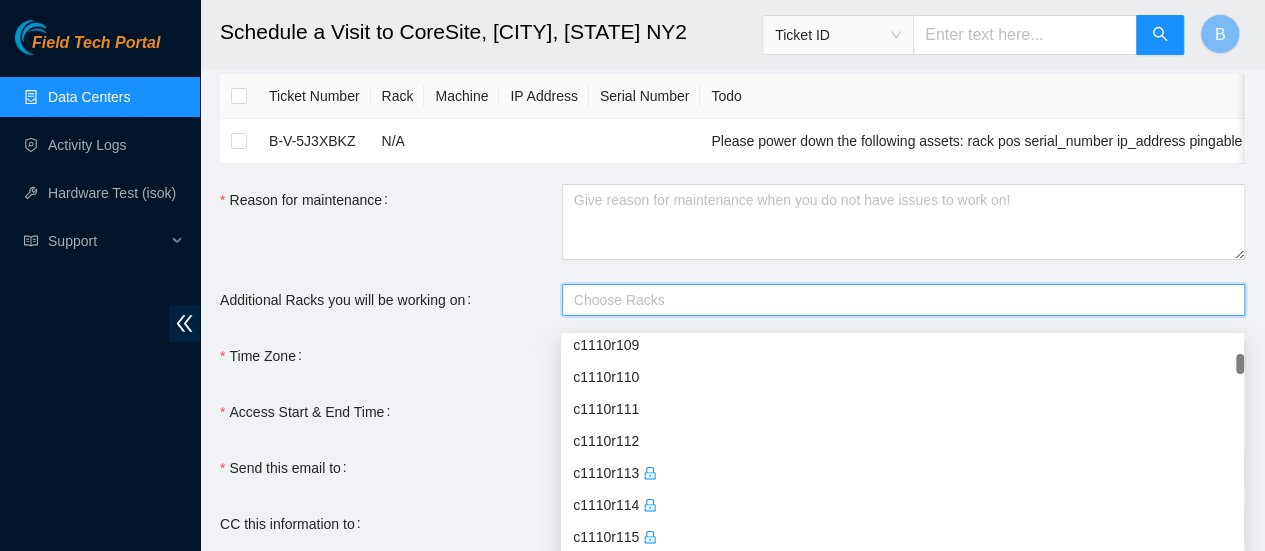 scroll, scrollTop: 290, scrollLeft: 0, axis: vertical 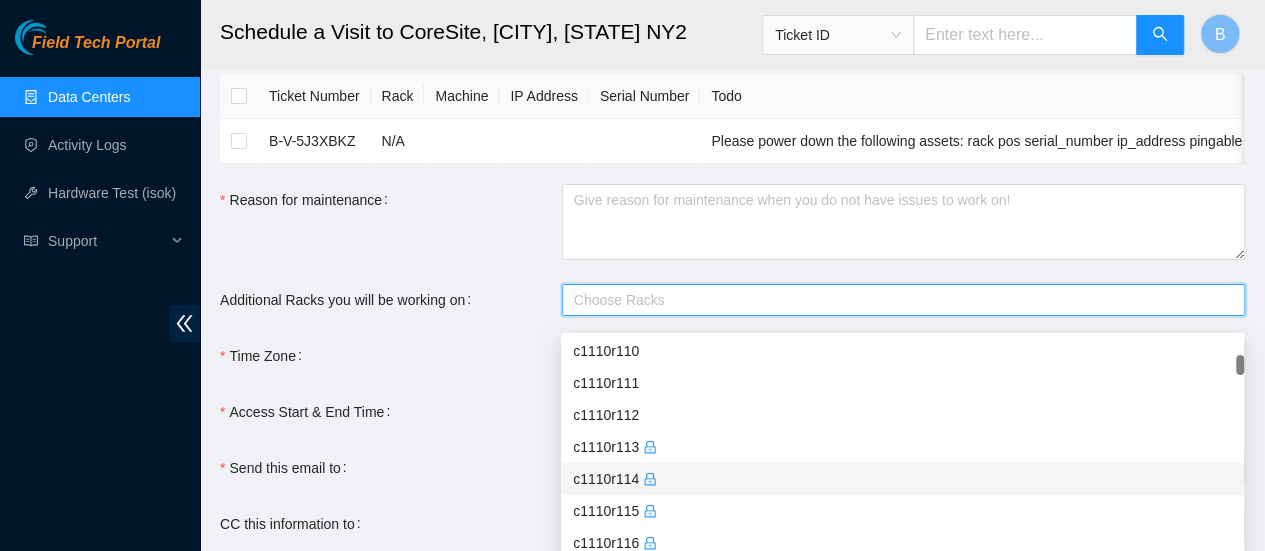 click on "c1110r114" at bounding box center [902, 479] 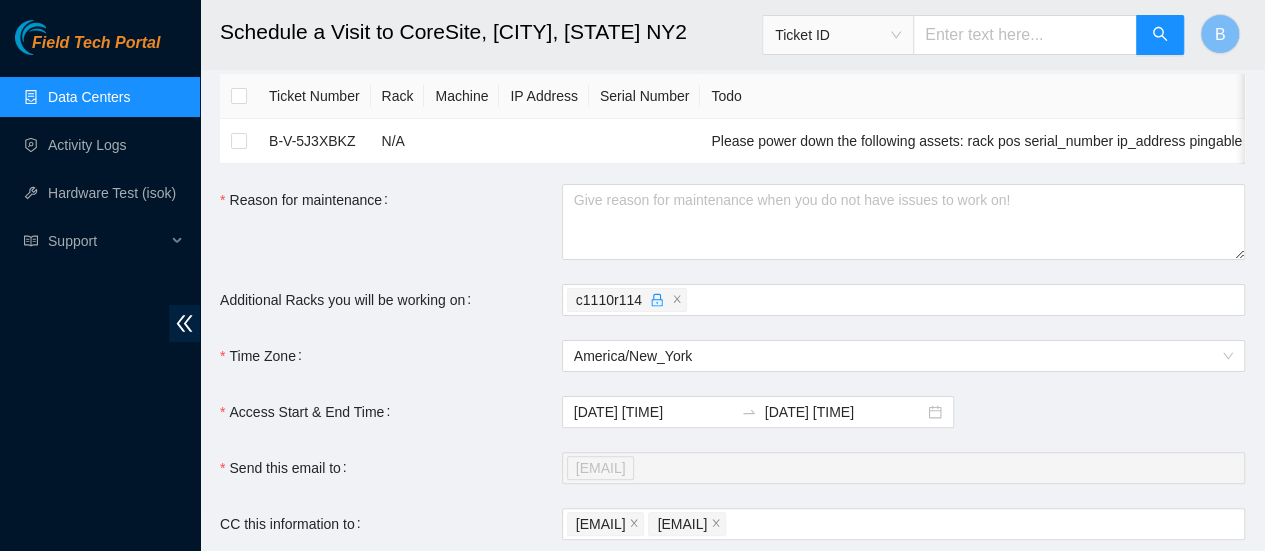 click on "Ticket Number Rack Machine IP Address Serial Number Todo               B-V-5J3XBKZ N/A
Please power down the following assets:
rack     pos serial_number    ip_address       pingable
CSNJ78   01:00 CT-... Reason for maintenance Additional Racks you will be working on c1110r114        Time Zone America/New_York Access Start & End Time 2025-07-14 11:42 2025-07-15 11:41 Send this email to avigoda@akamai.com   CC this information to itzhogan710@gmail.com nie-nynj@akamai.com   Your Name Brian Hogan Your Phone Number +12012865091 I have permanent access to this datacenter Submit" at bounding box center [732, 419] 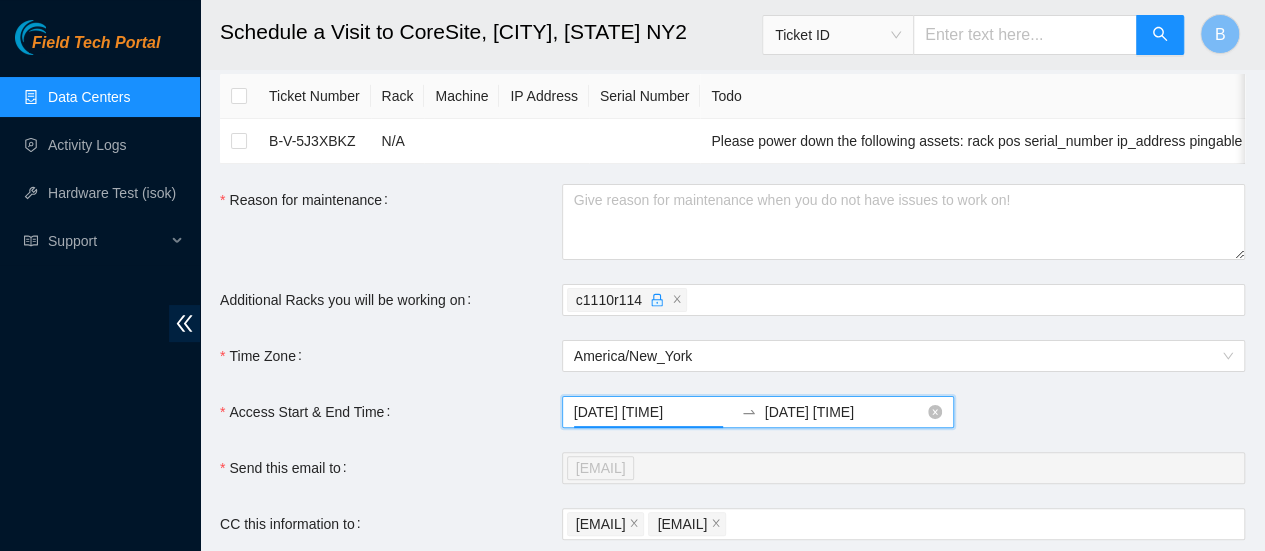 scroll, scrollTop: 308, scrollLeft: 0, axis: vertical 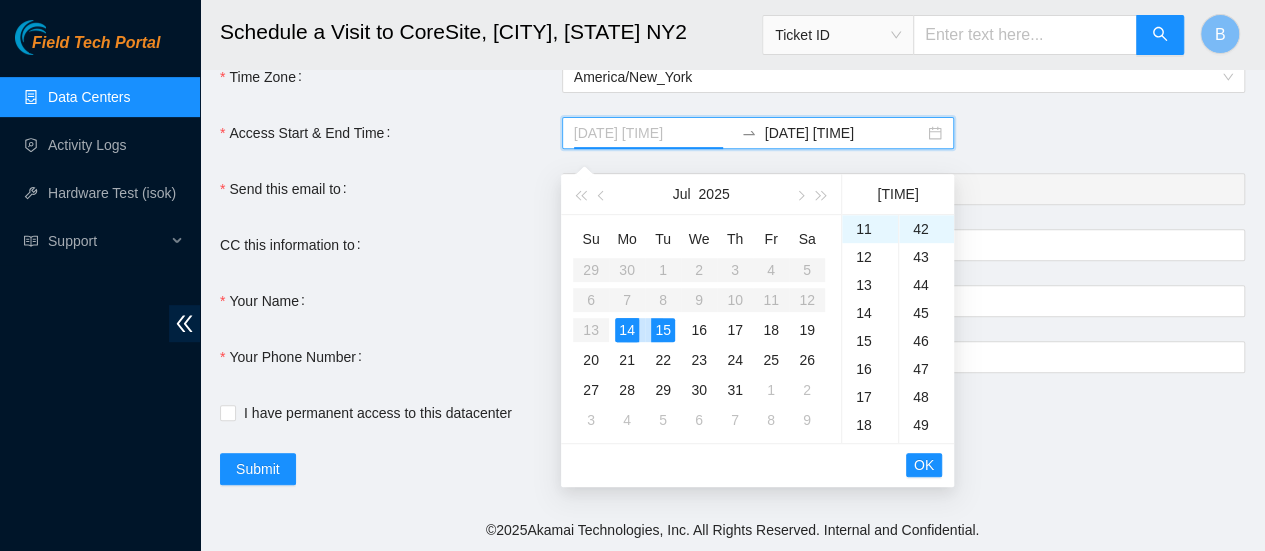 click on "14" at bounding box center (627, 330) 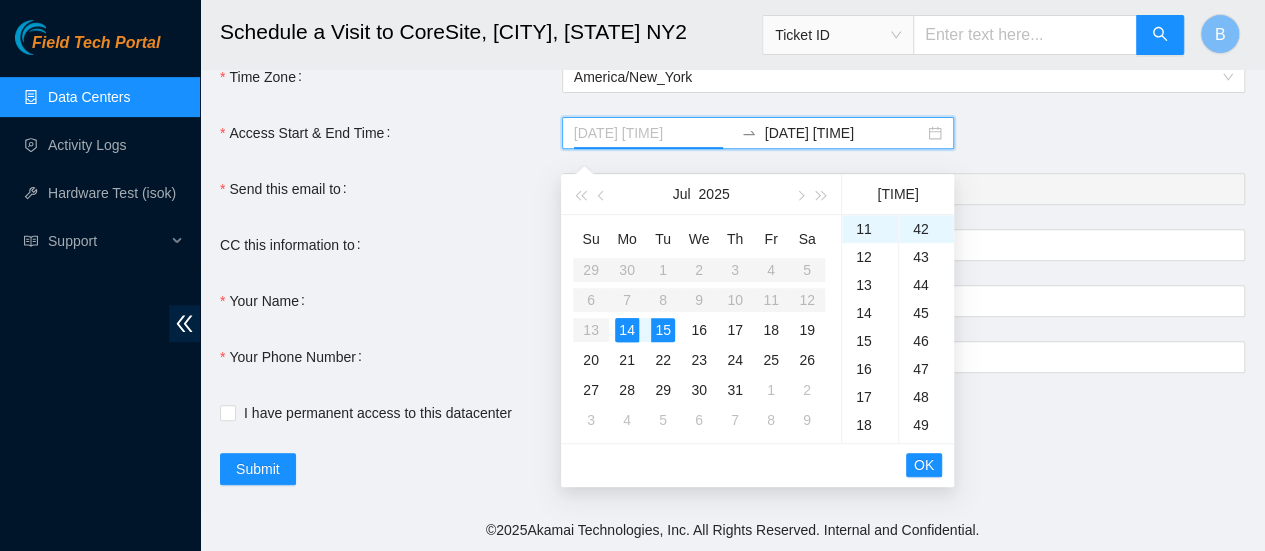 type on "2025-07-14 11:42" 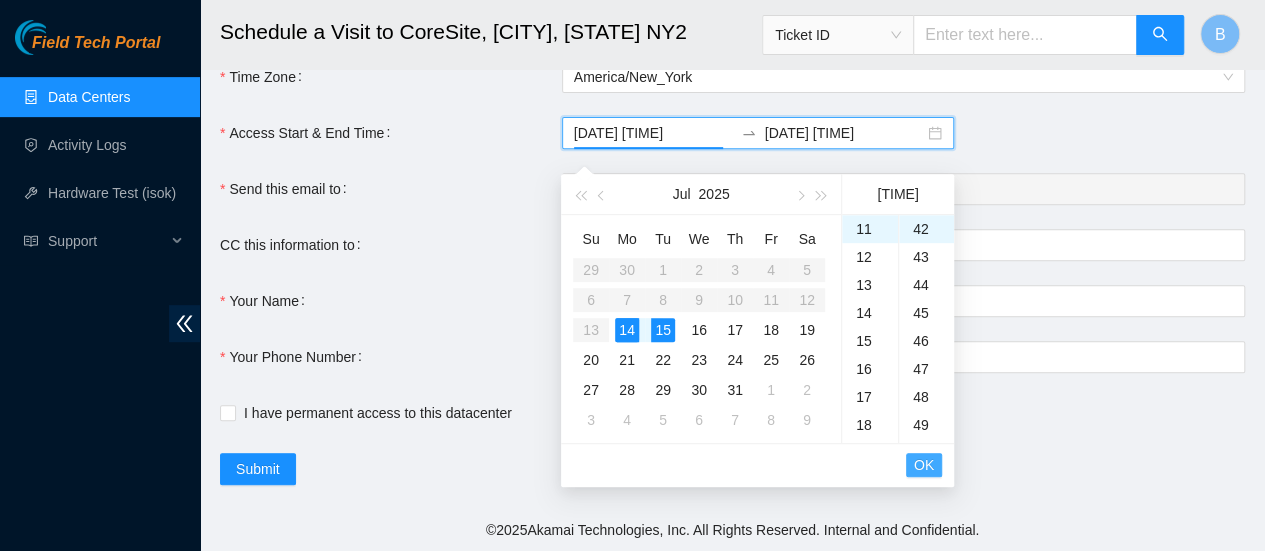 click on "OK" at bounding box center [924, 465] 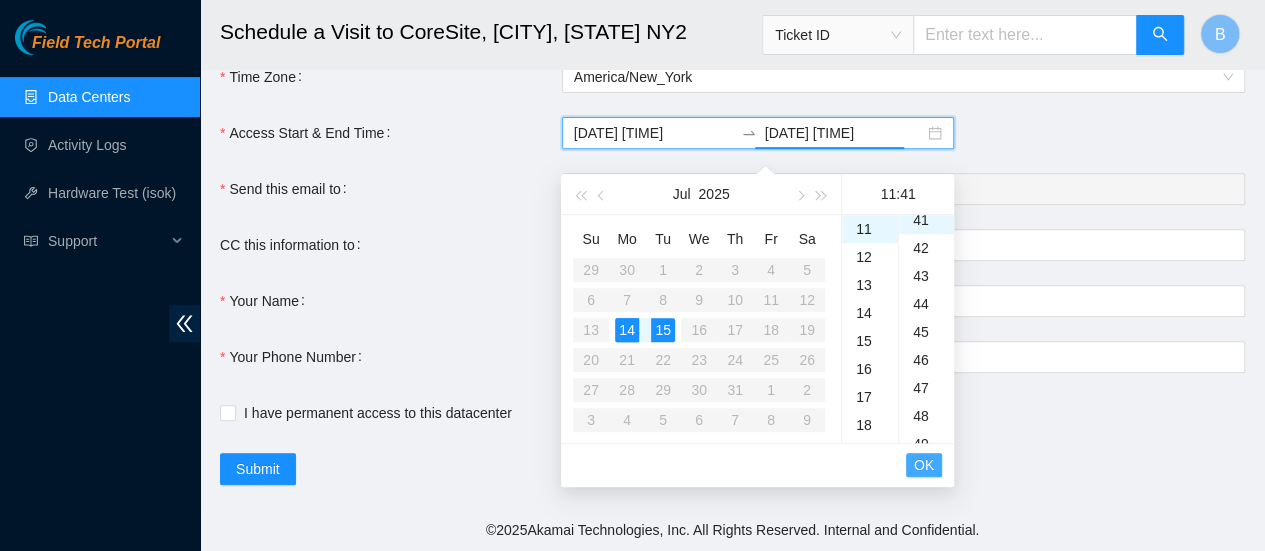 scroll, scrollTop: 1148, scrollLeft: 0, axis: vertical 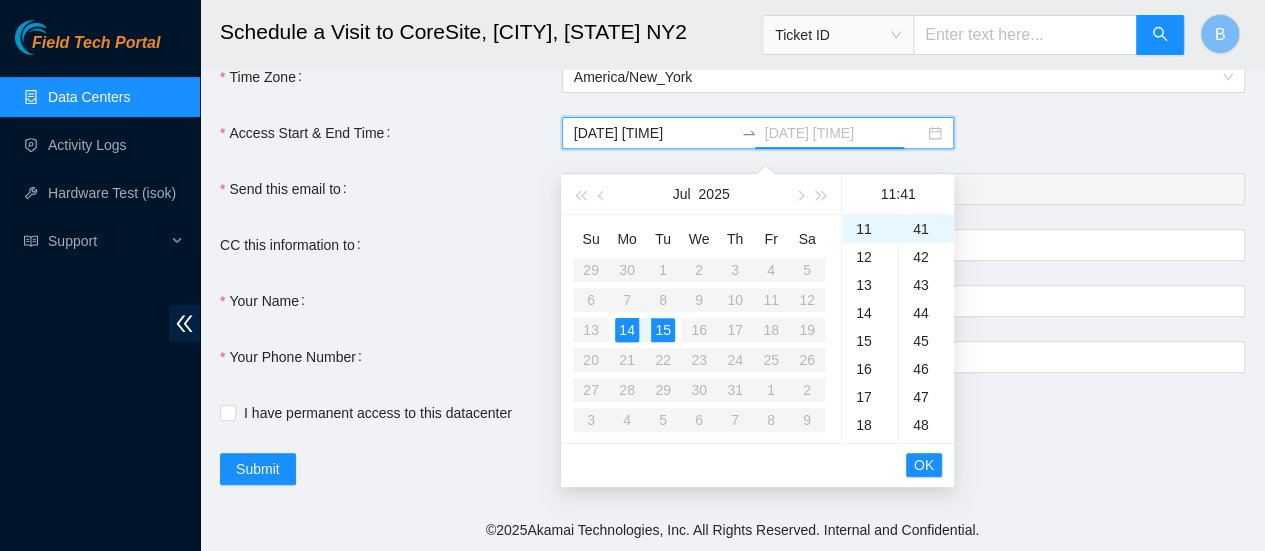 click on "14" at bounding box center (627, 330) 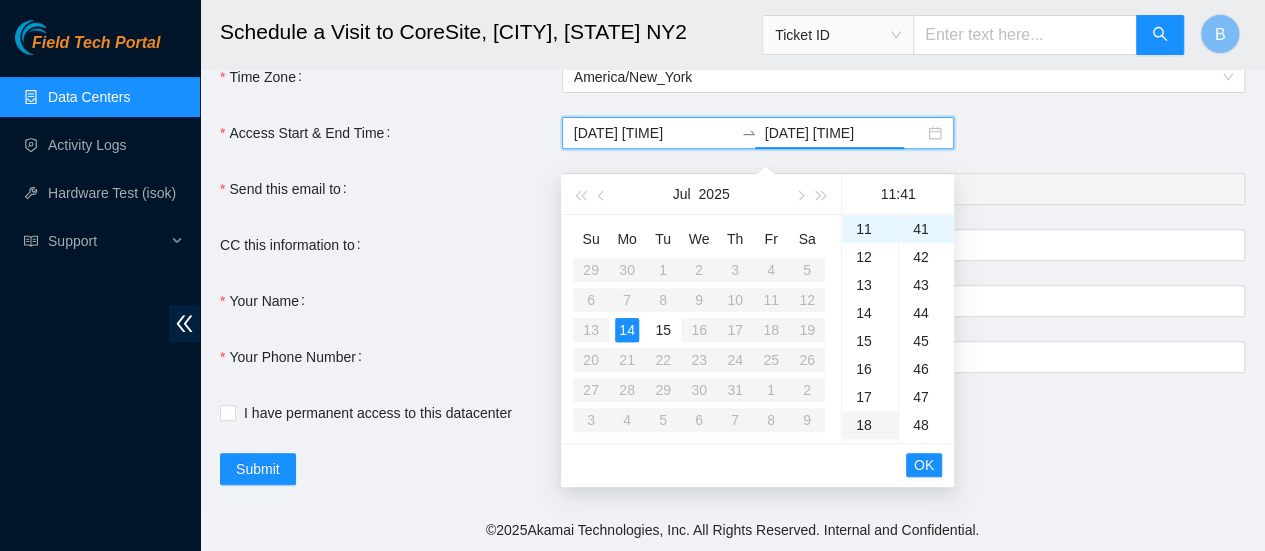 click on "18" at bounding box center [870, 425] 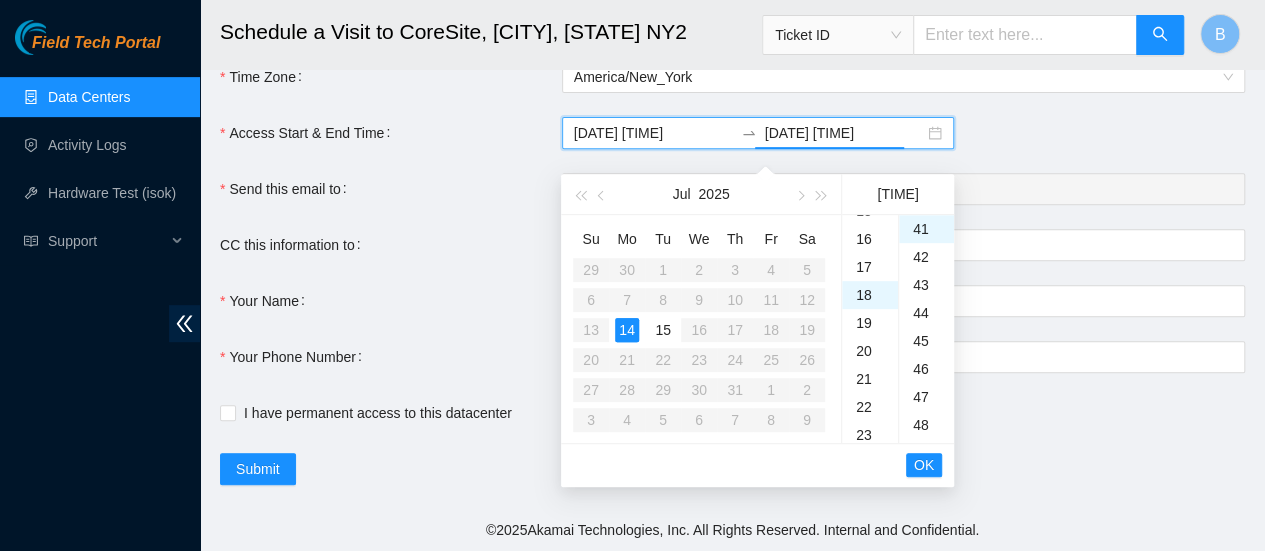 scroll, scrollTop: 504, scrollLeft: 0, axis: vertical 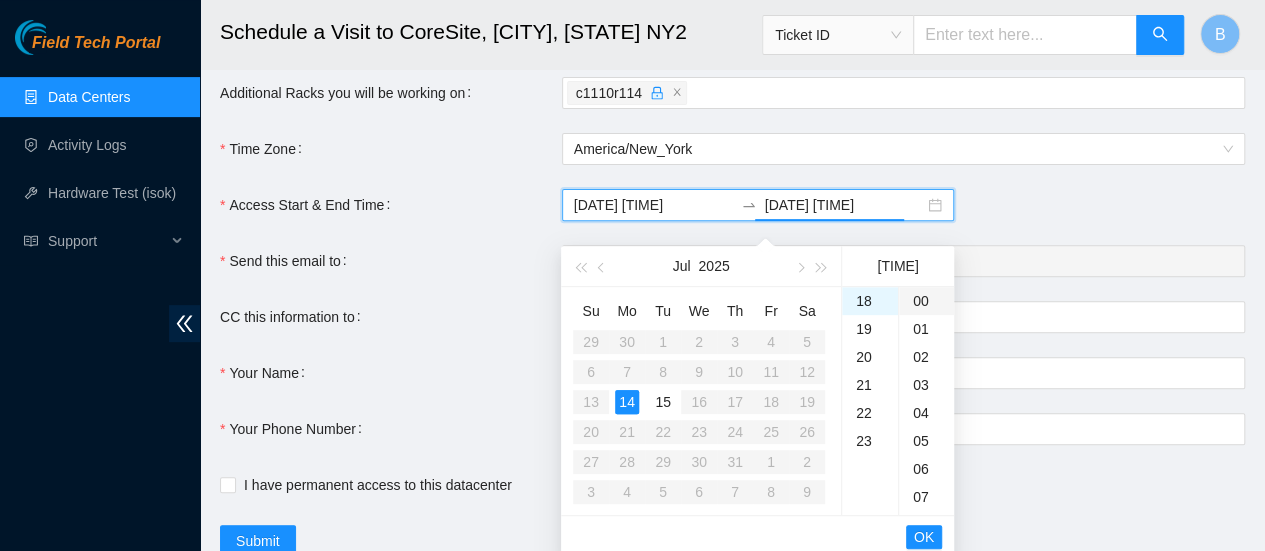 click on "00" at bounding box center [926, 301] 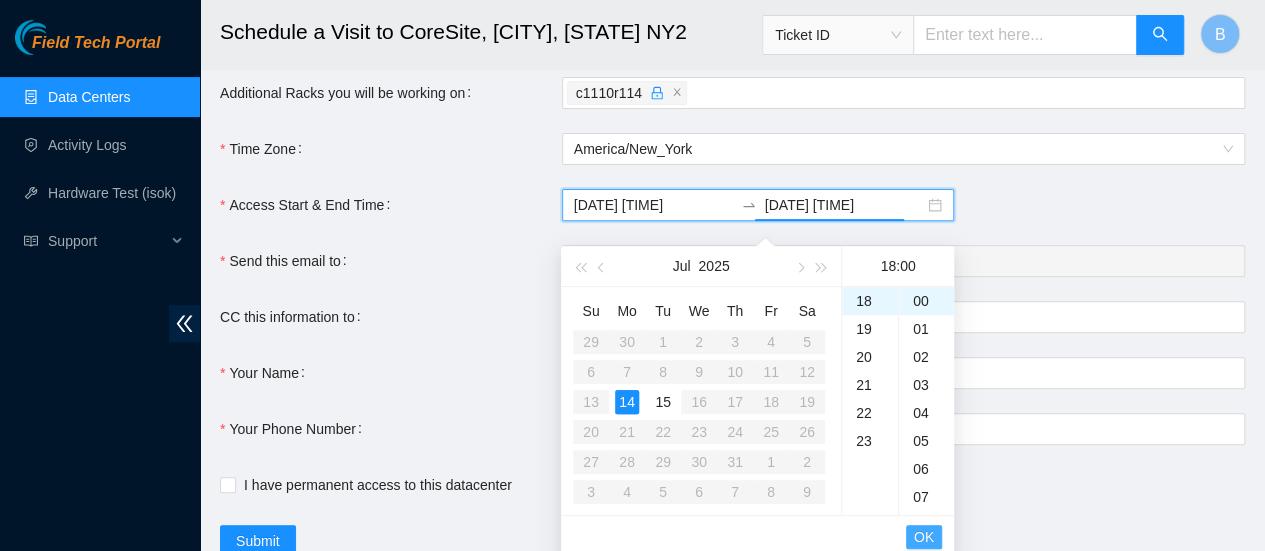 click on "OK" at bounding box center [924, 537] 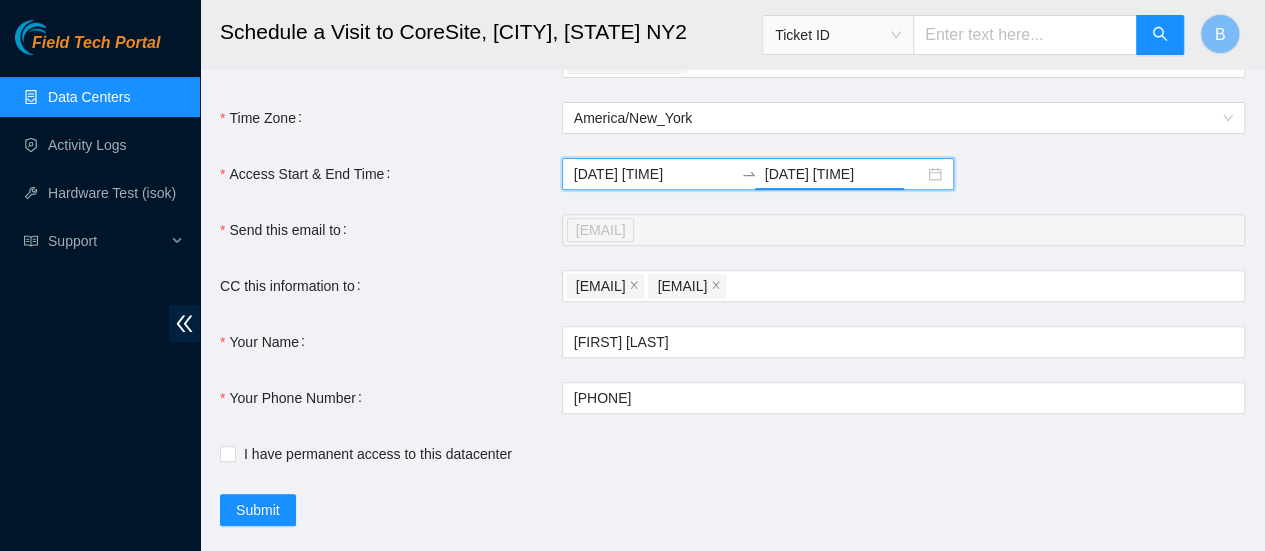 scroll, scrollTop: 300, scrollLeft: 0, axis: vertical 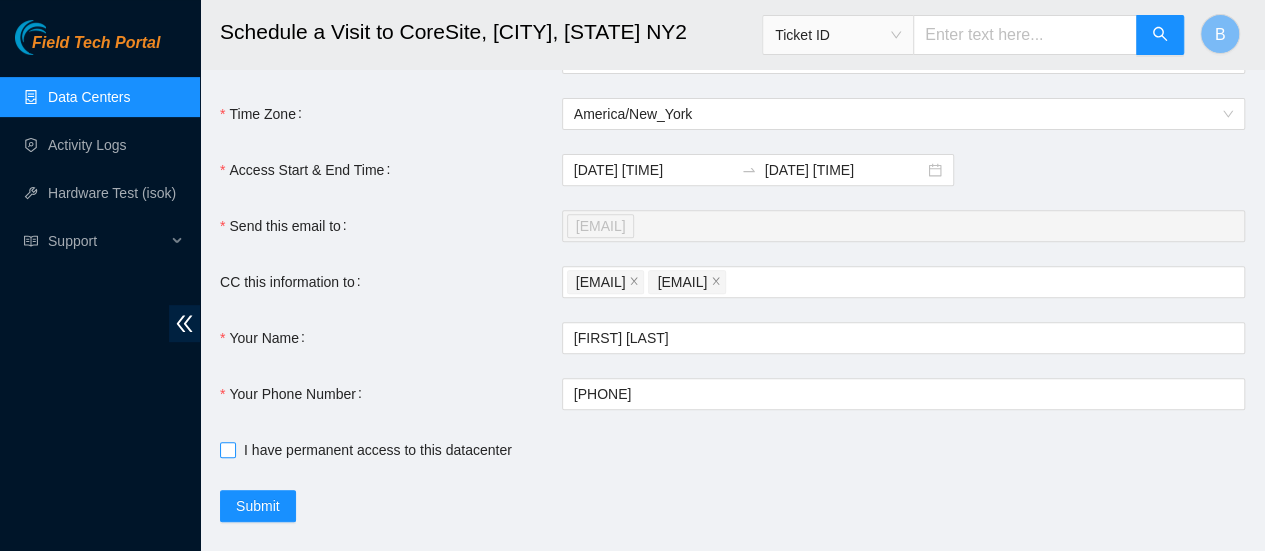 click on "I have permanent access to this datacenter" at bounding box center (227, 449) 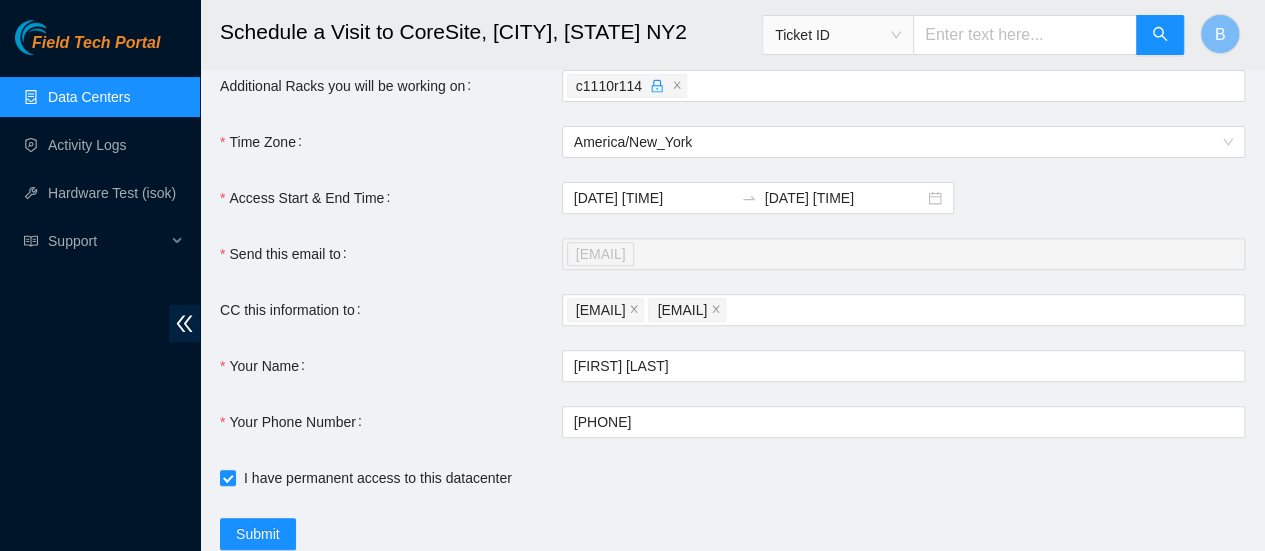 scroll, scrollTop: 271, scrollLeft: 0, axis: vertical 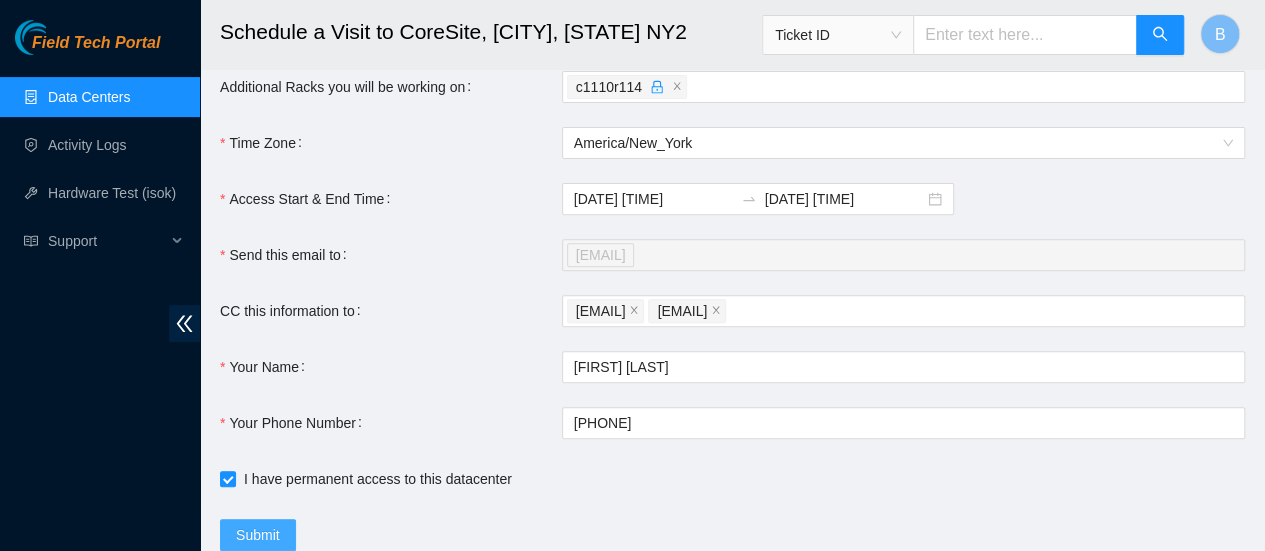 click on "Submit" at bounding box center [258, 535] 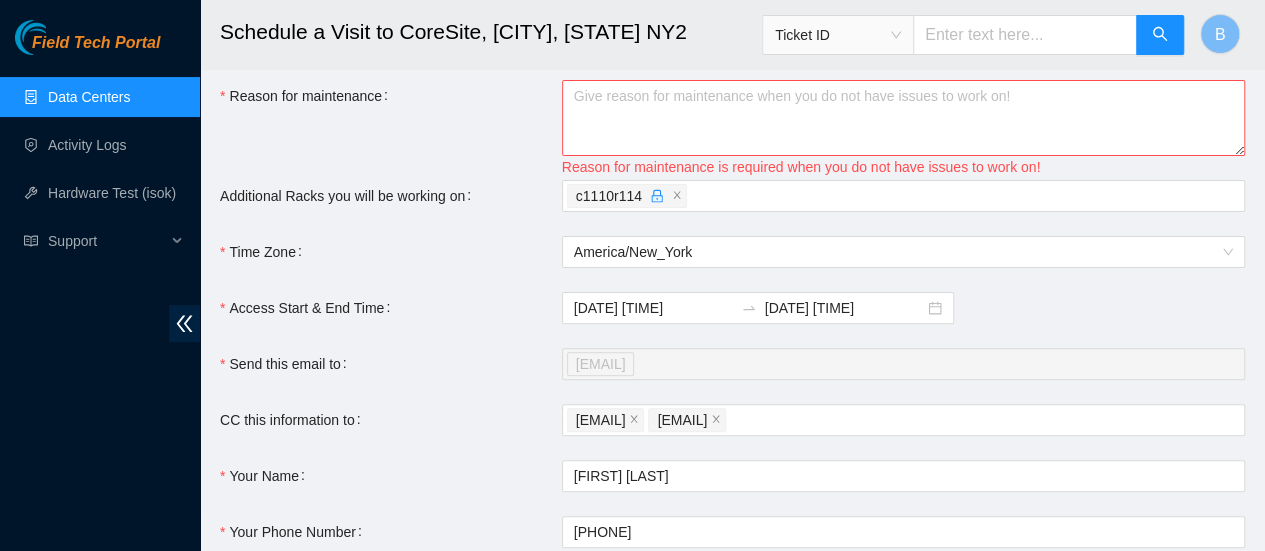 scroll, scrollTop: 101, scrollLeft: 0, axis: vertical 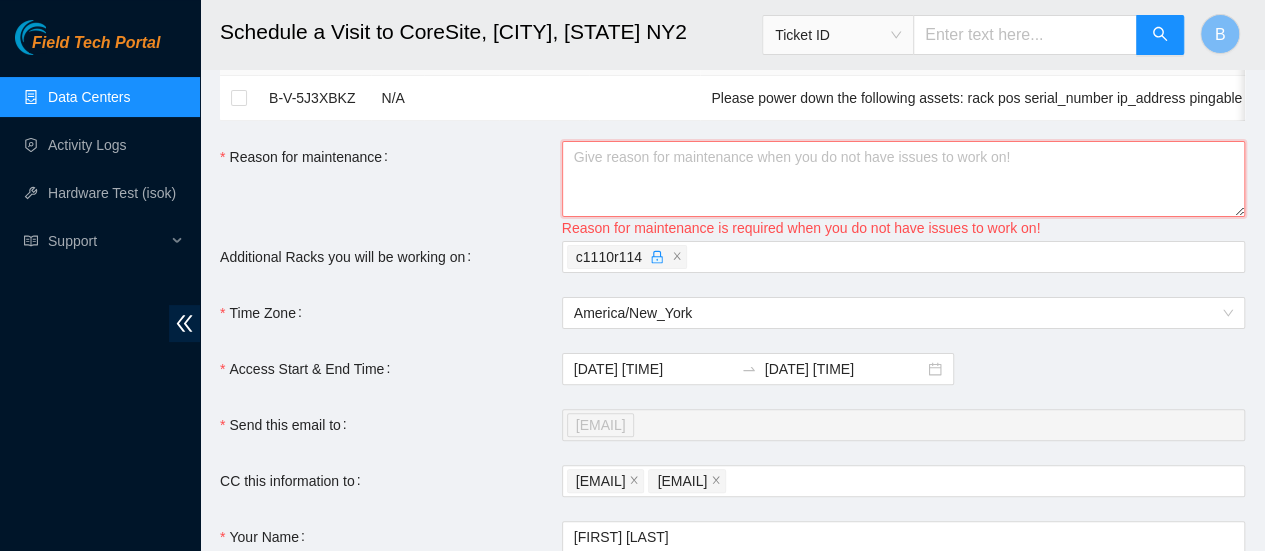 click on "Reason for maintenance" at bounding box center [903, 179] 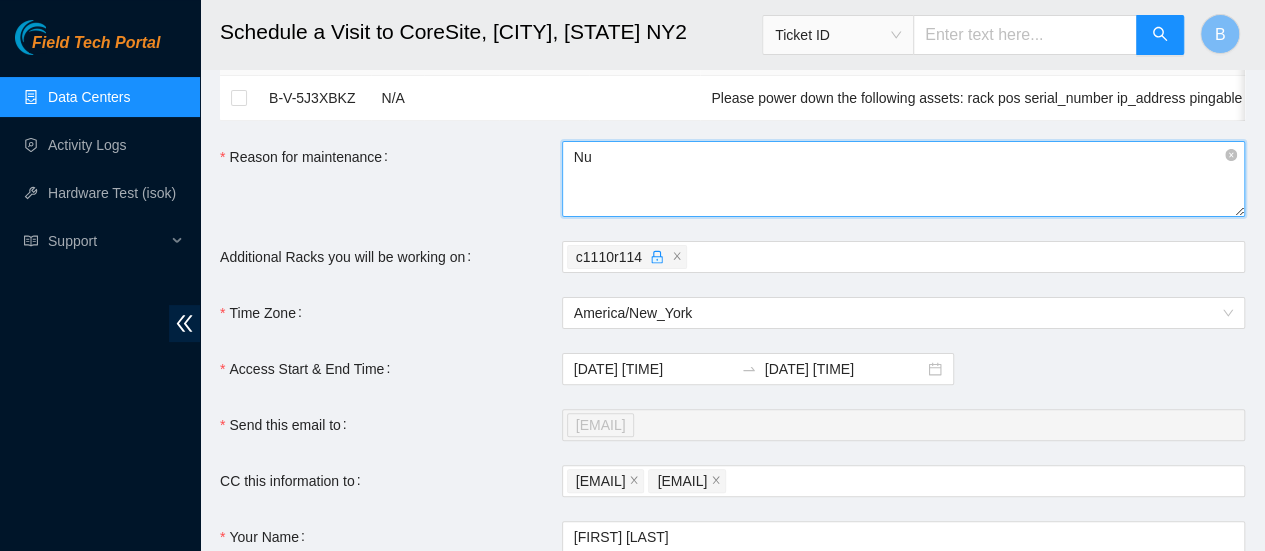type on "N" 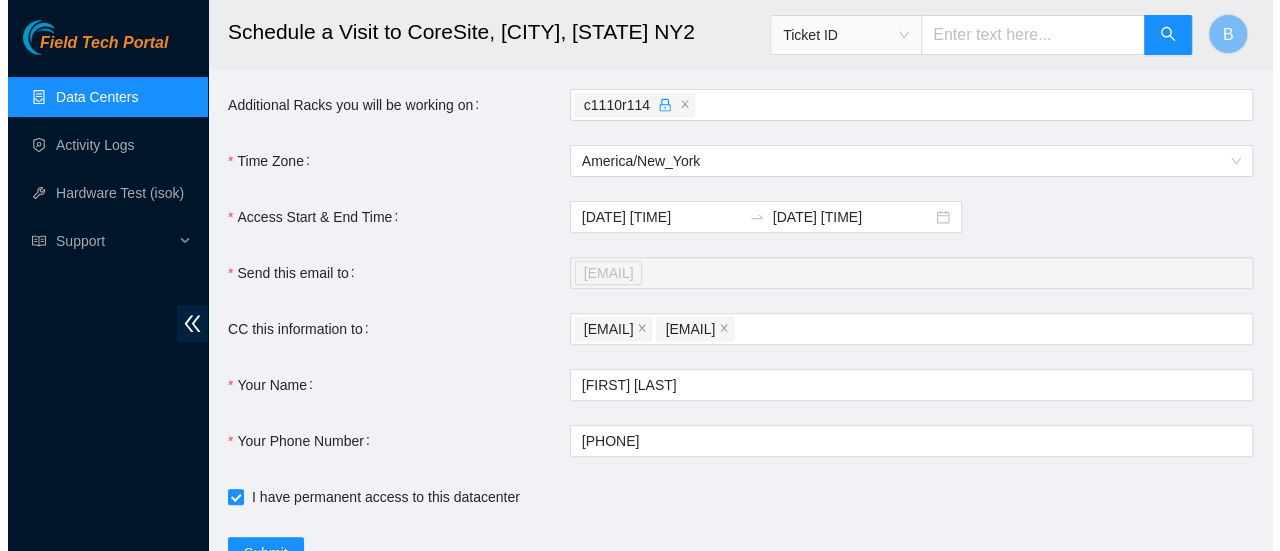 scroll, scrollTop: 350, scrollLeft: 0, axis: vertical 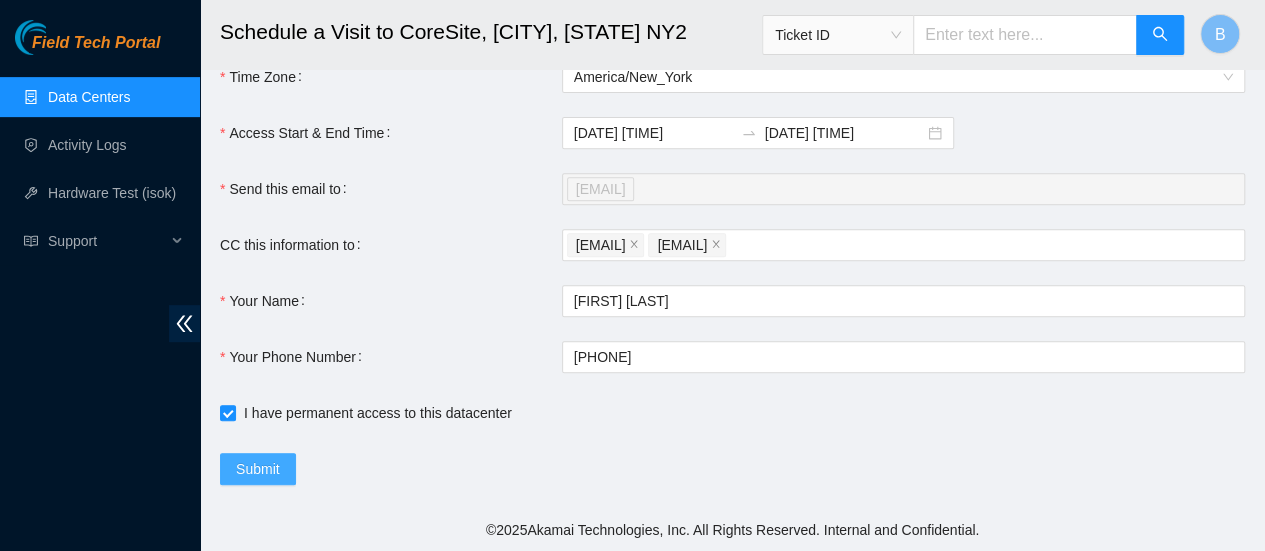 type on "Machines require Nuking" 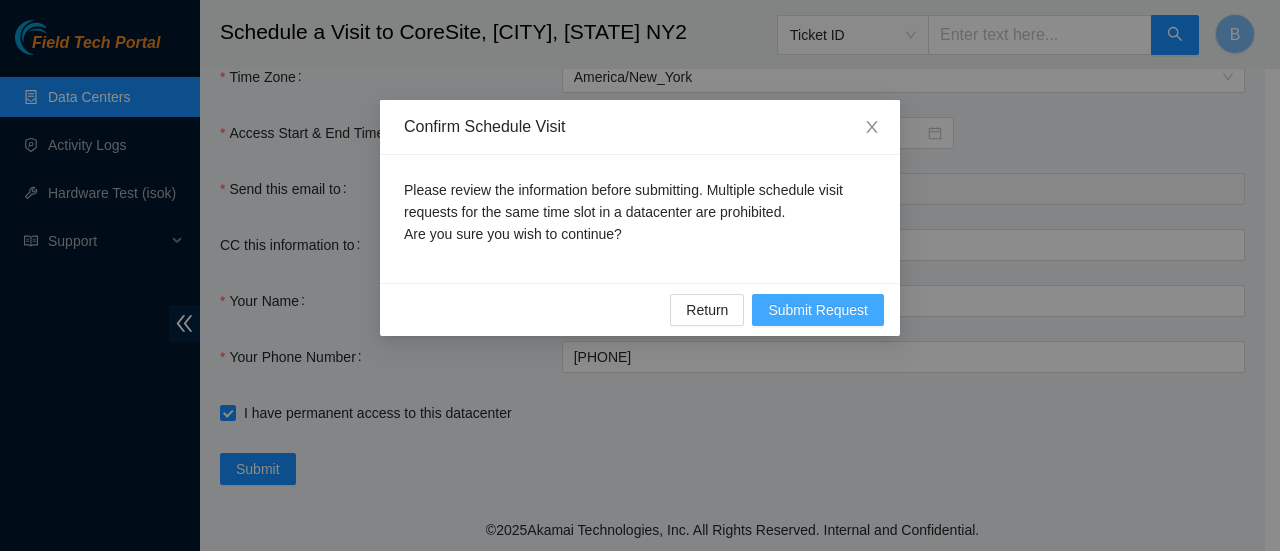 click on "Submit Request" at bounding box center [818, 310] 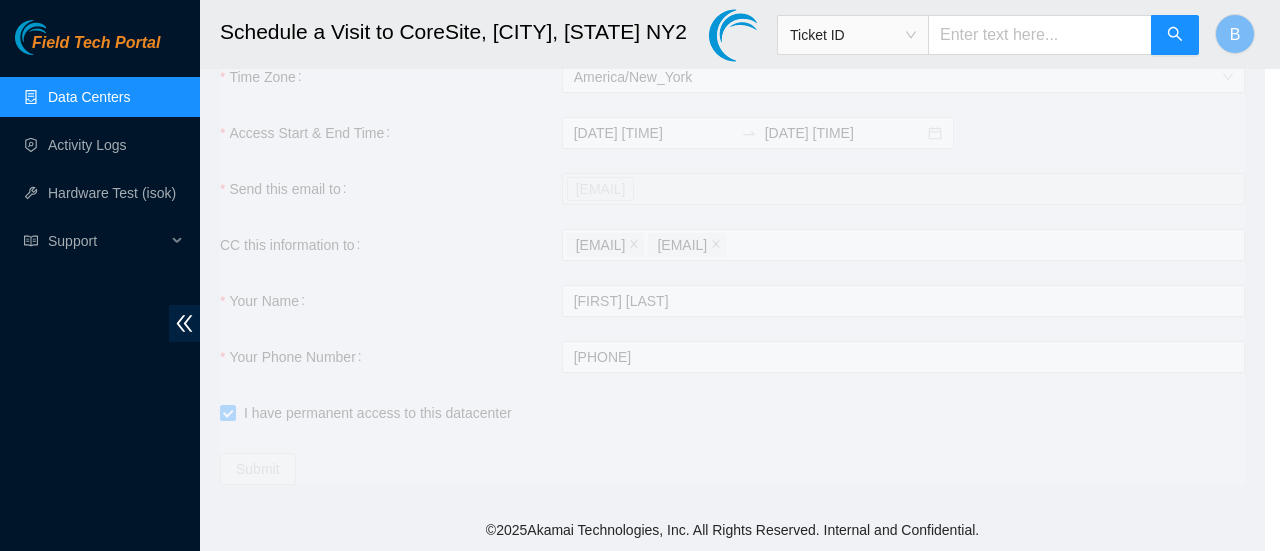 type on "2025-07-14 11:43" 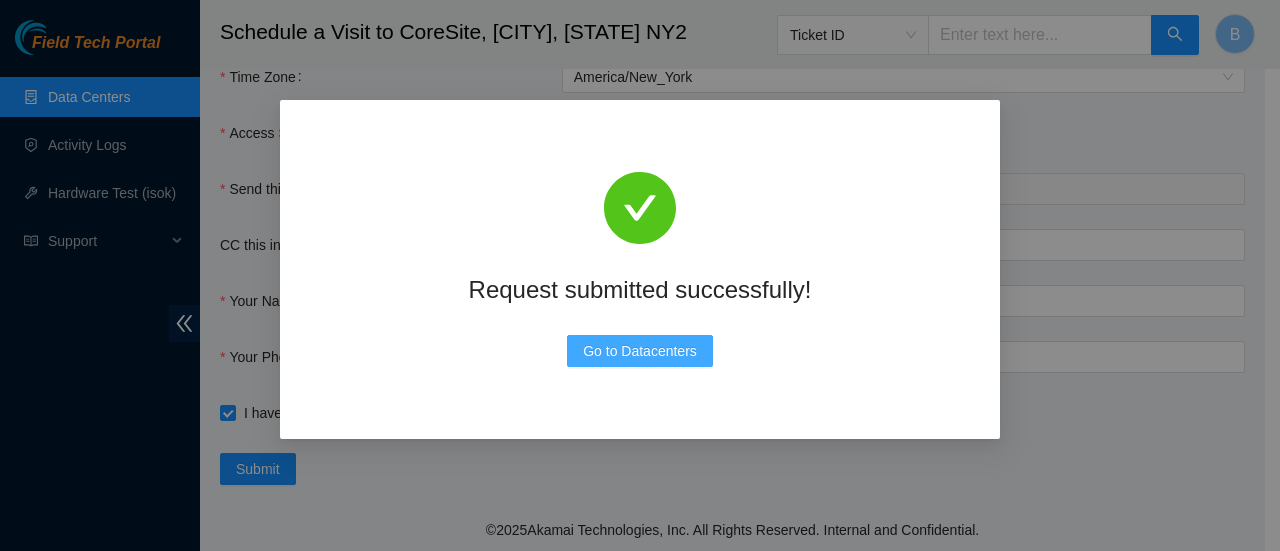 click on "Go to Datacenters" at bounding box center [640, 351] 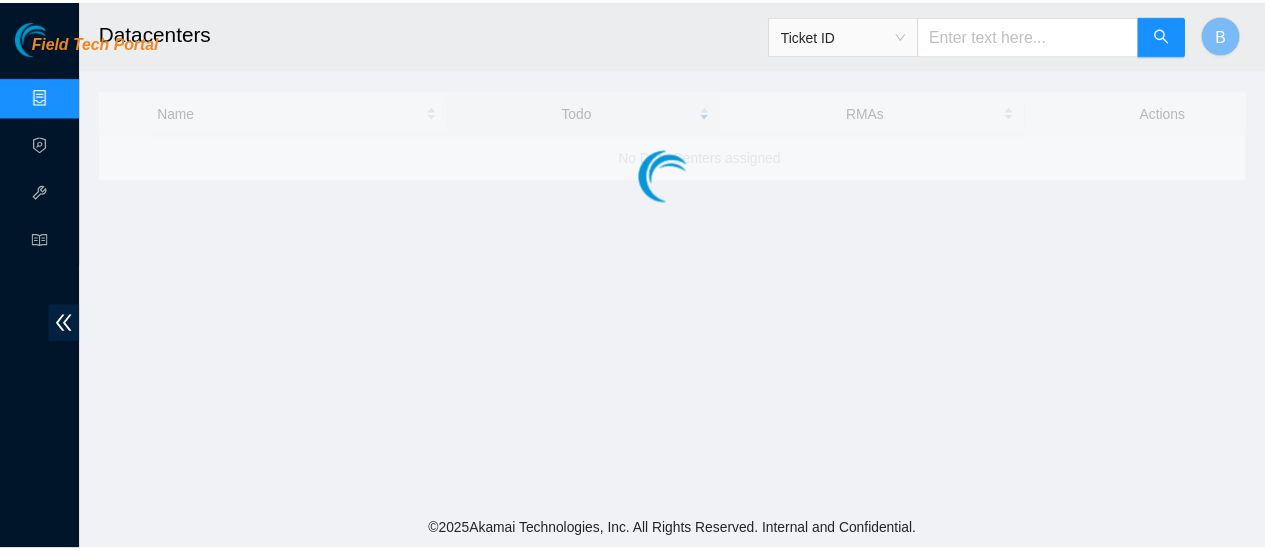 scroll, scrollTop: 0, scrollLeft: 0, axis: both 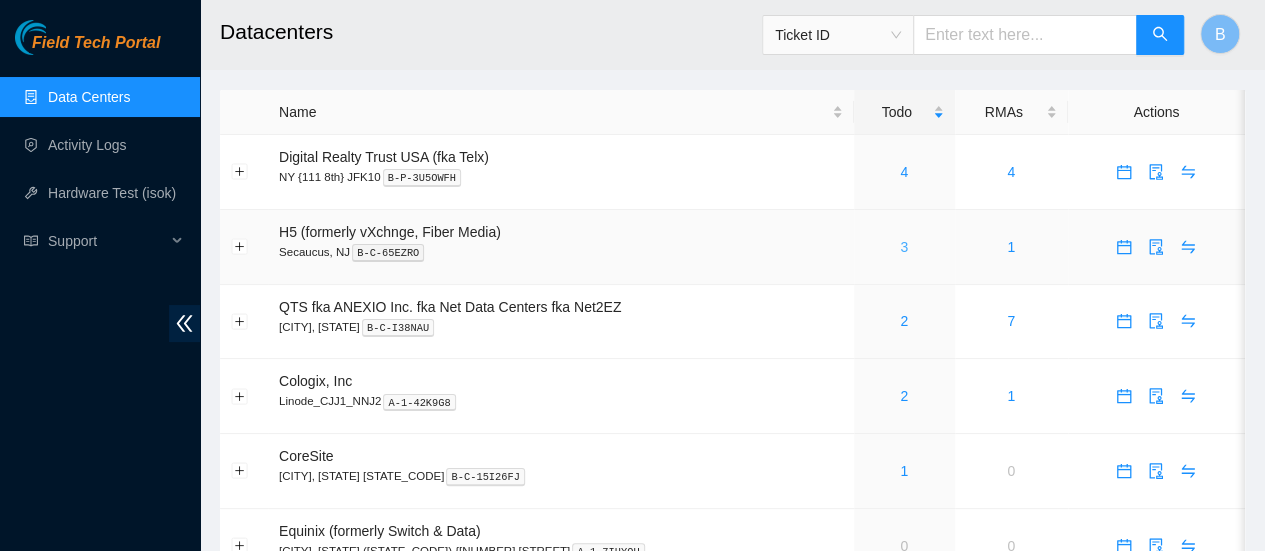click on "3" at bounding box center (904, 247) 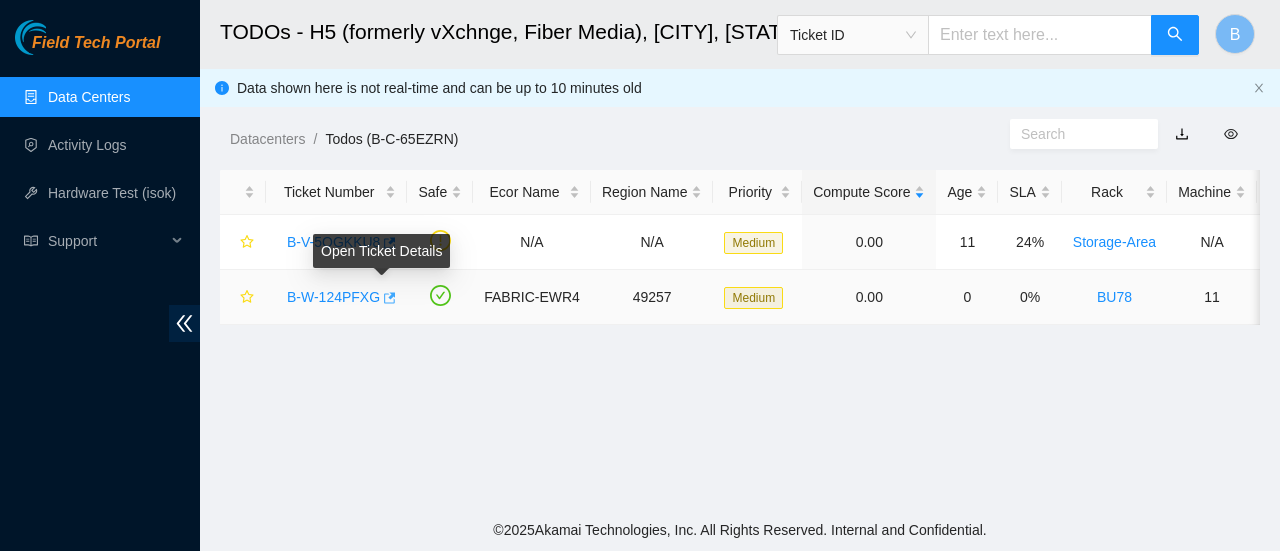 click 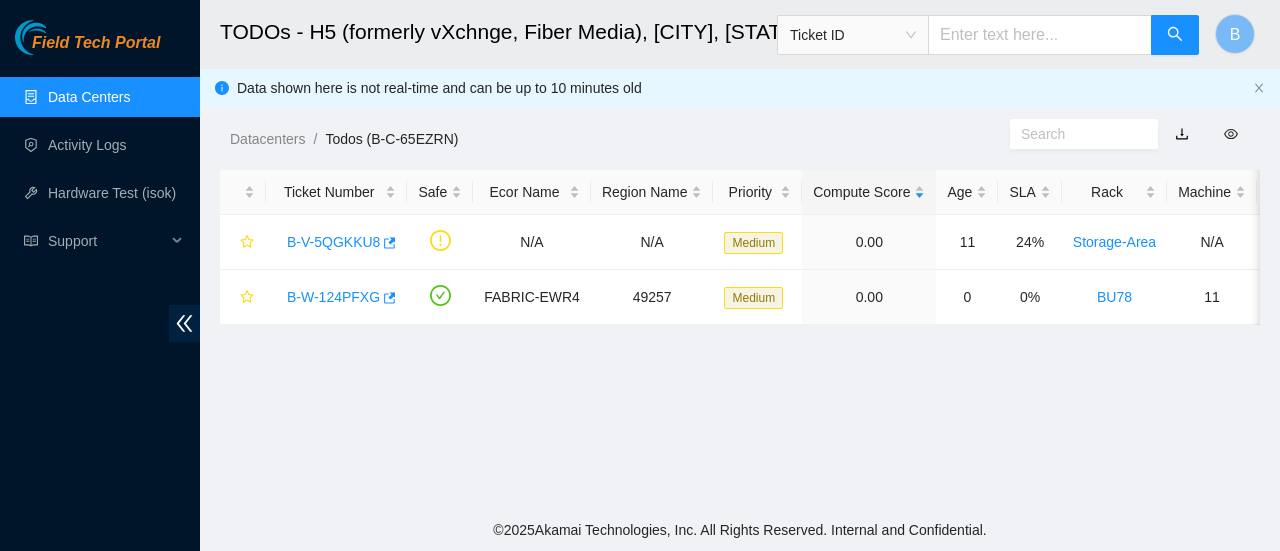 click on "Data Centers" at bounding box center (89, 97) 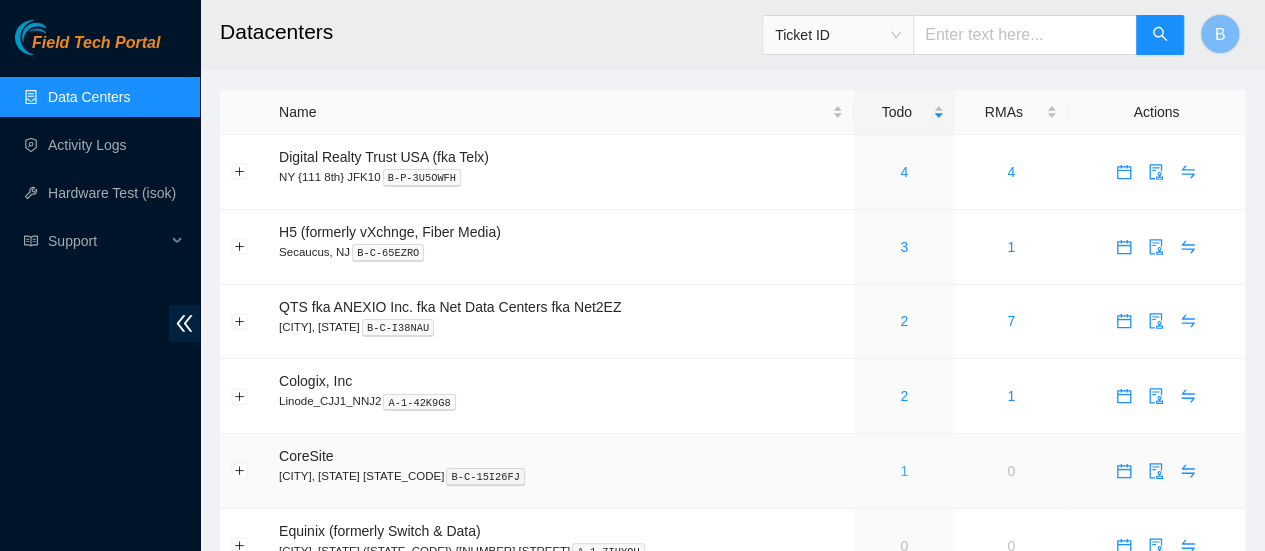 click on "1" at bounding box center [904, 471] 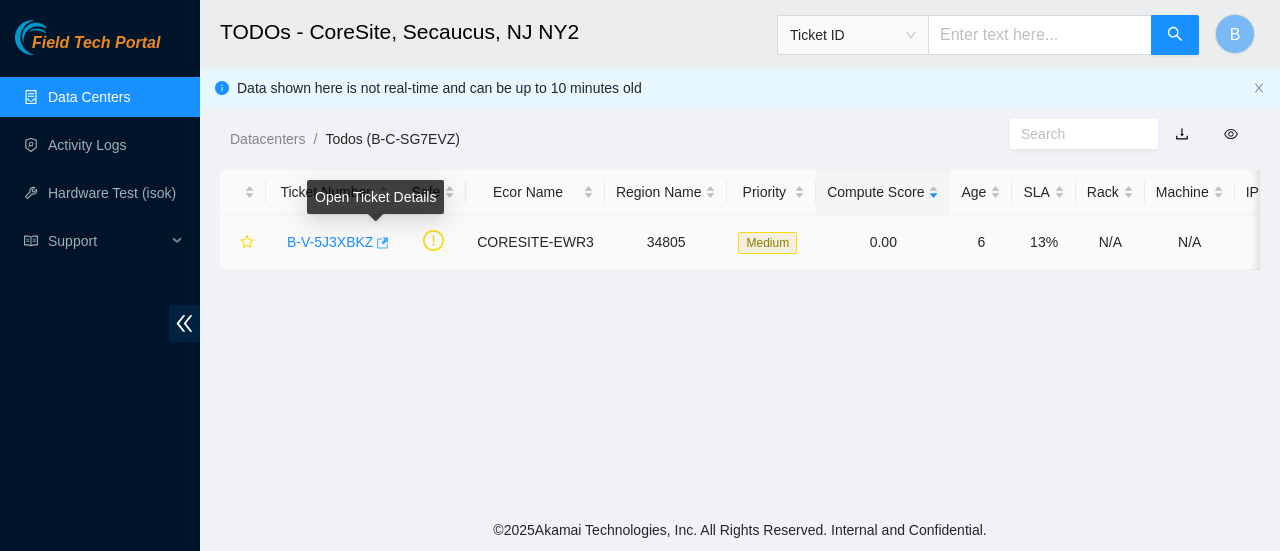 click at bounding box center [381, 243] 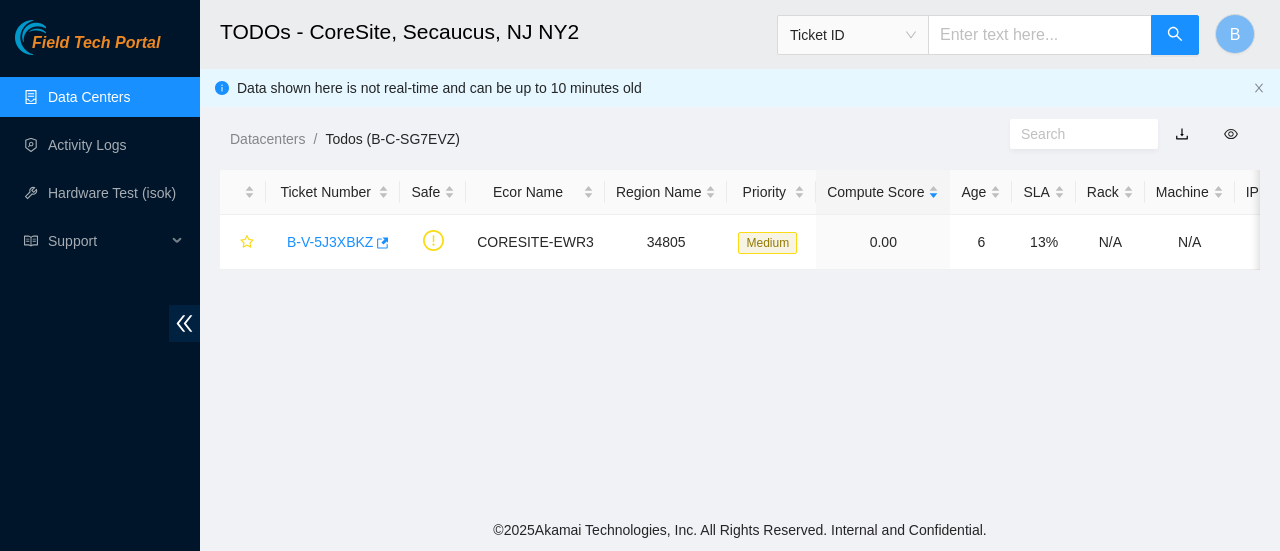 click on "Data Centers" at bounding box center (89, 97) 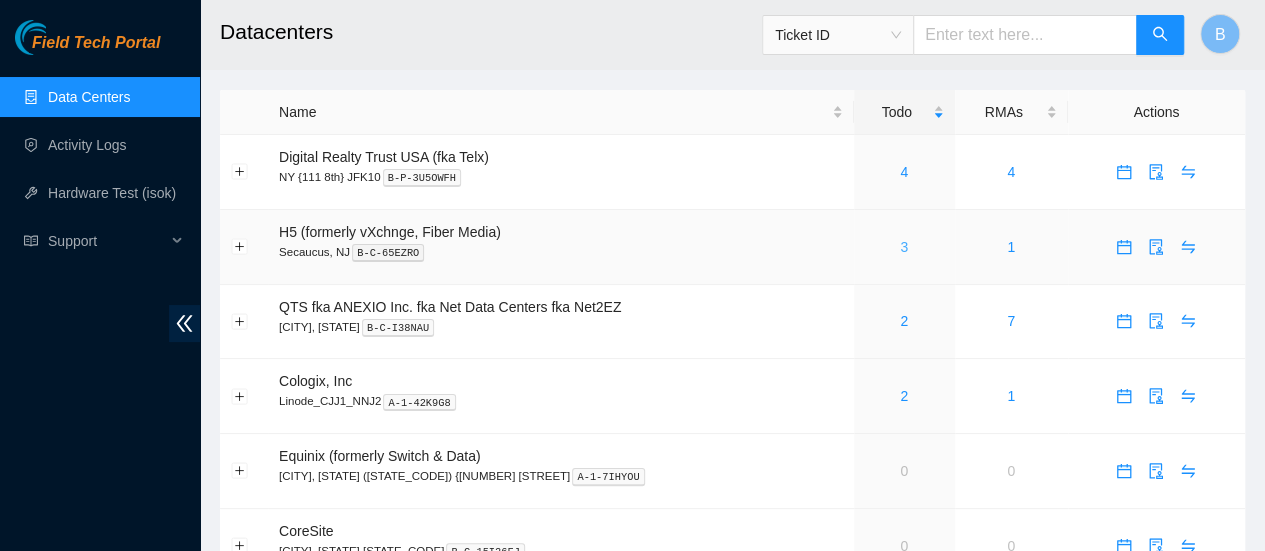 click on "3" at bounding box center [904, 247] 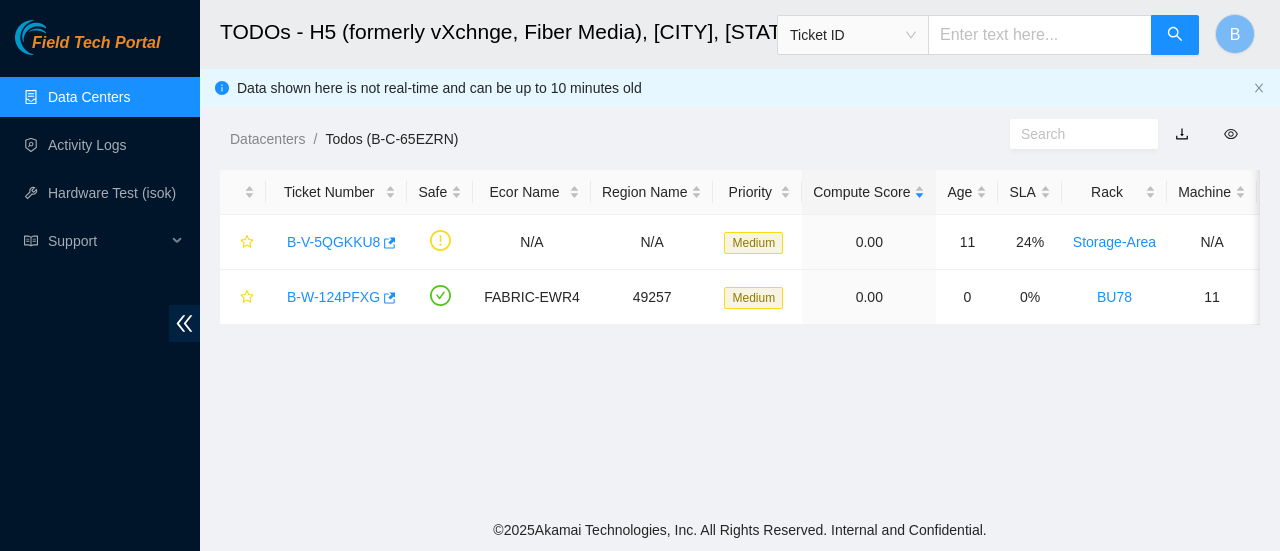 click on "Data Centers" at bounding box center [89, 97] 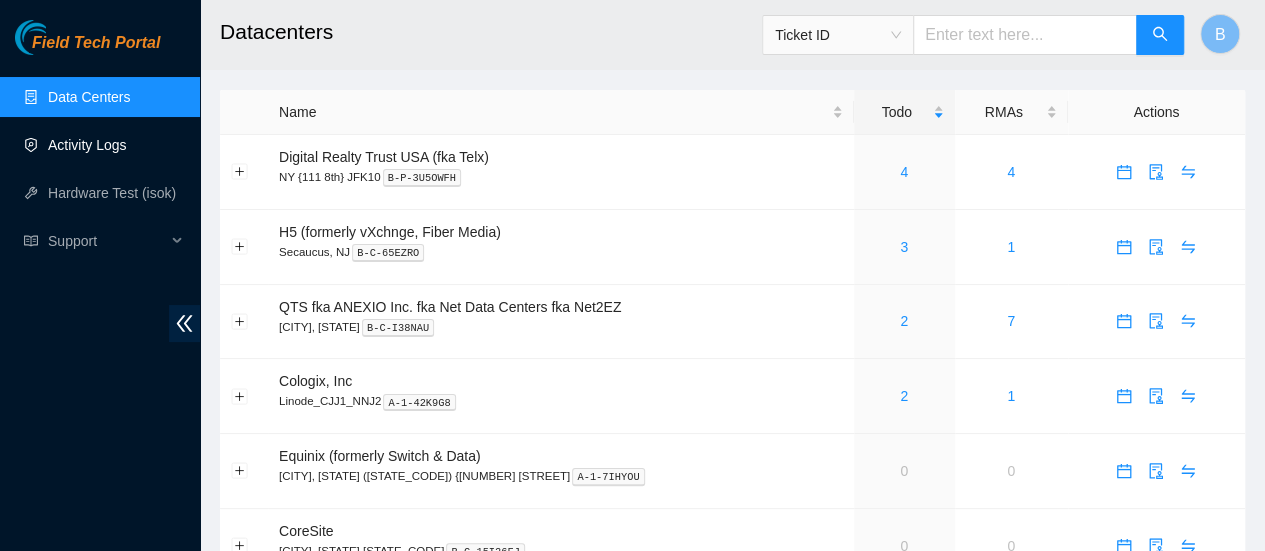 click on "Activity Logs" at bounding box center (87, 145) 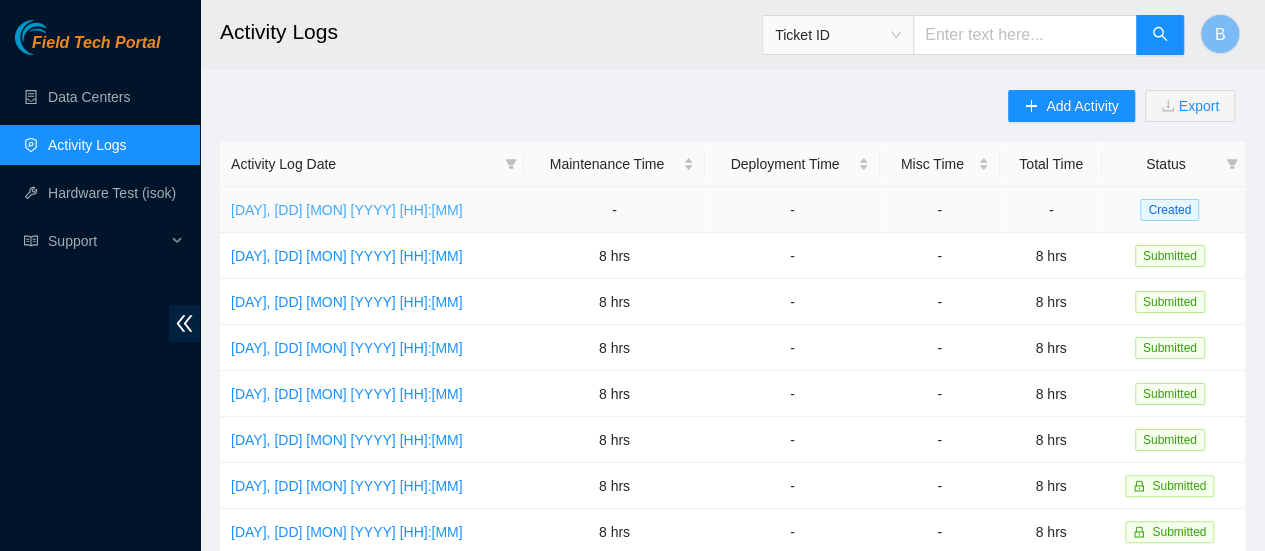 click on "Mon, 14 Jul 2025 12:01" at bounding box center (347, 210) 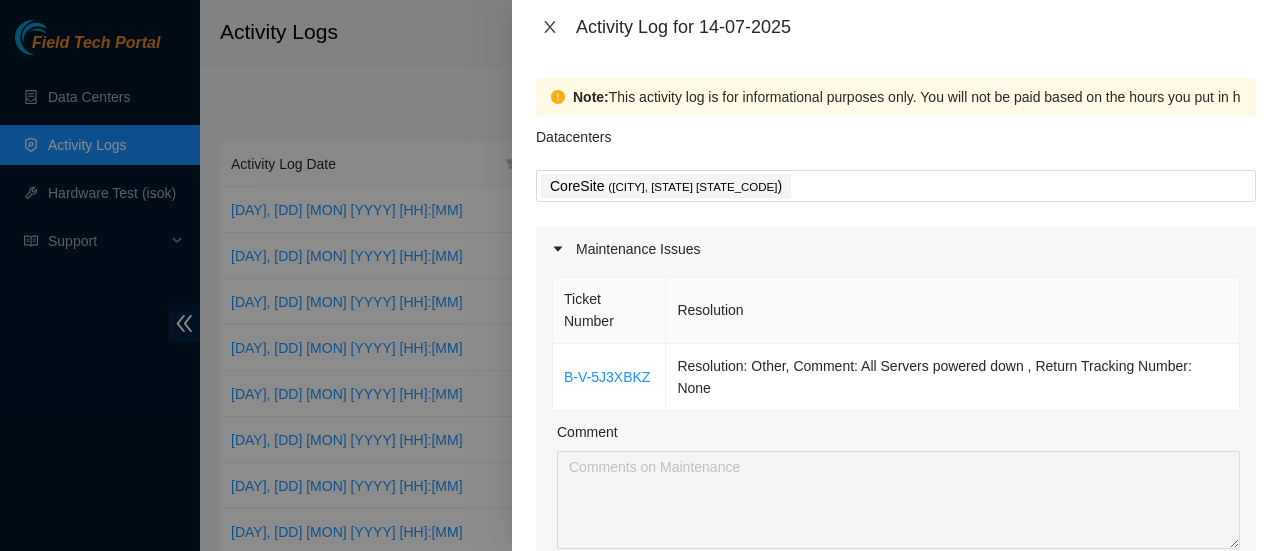 click 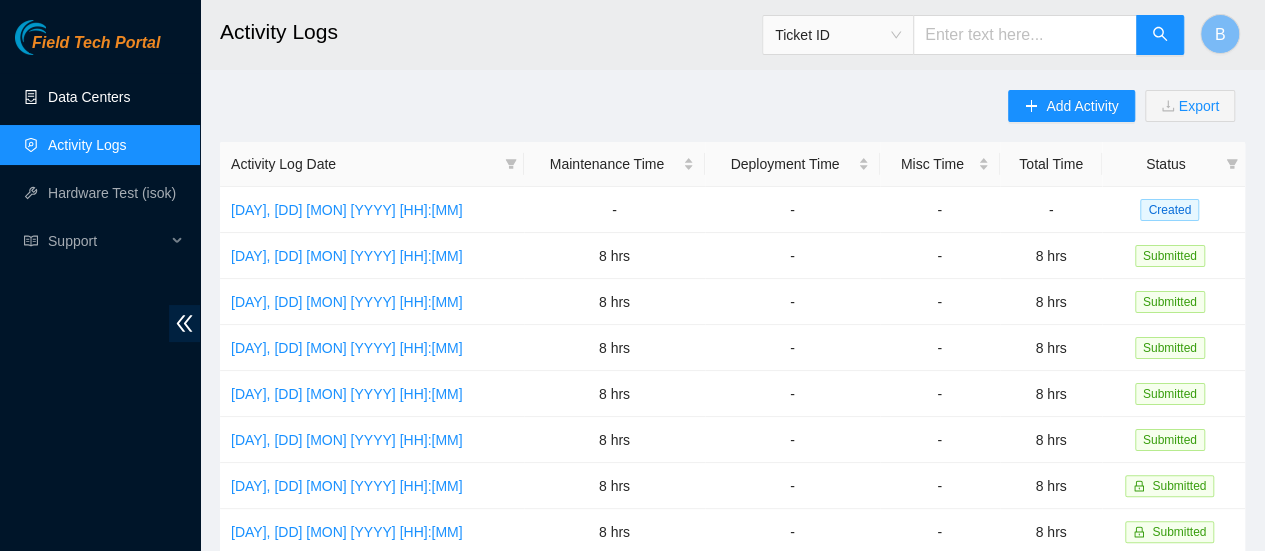 click on "Data Centers" at bounding box center [89, 97] 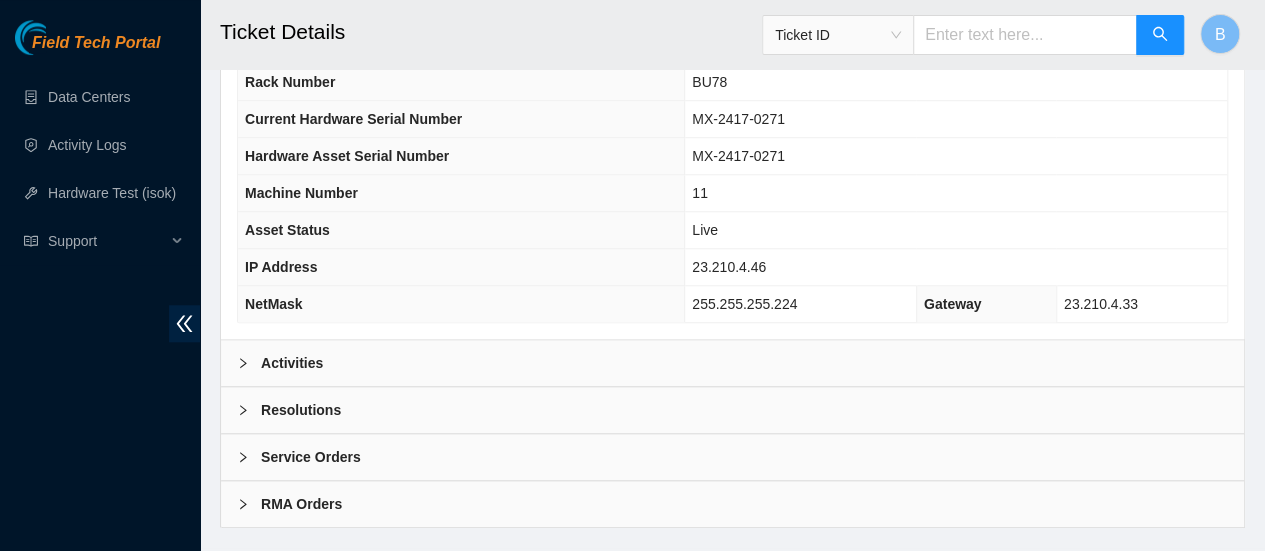 scroll, scrollTop: 790, scrollLeft: 0, axis: vertical 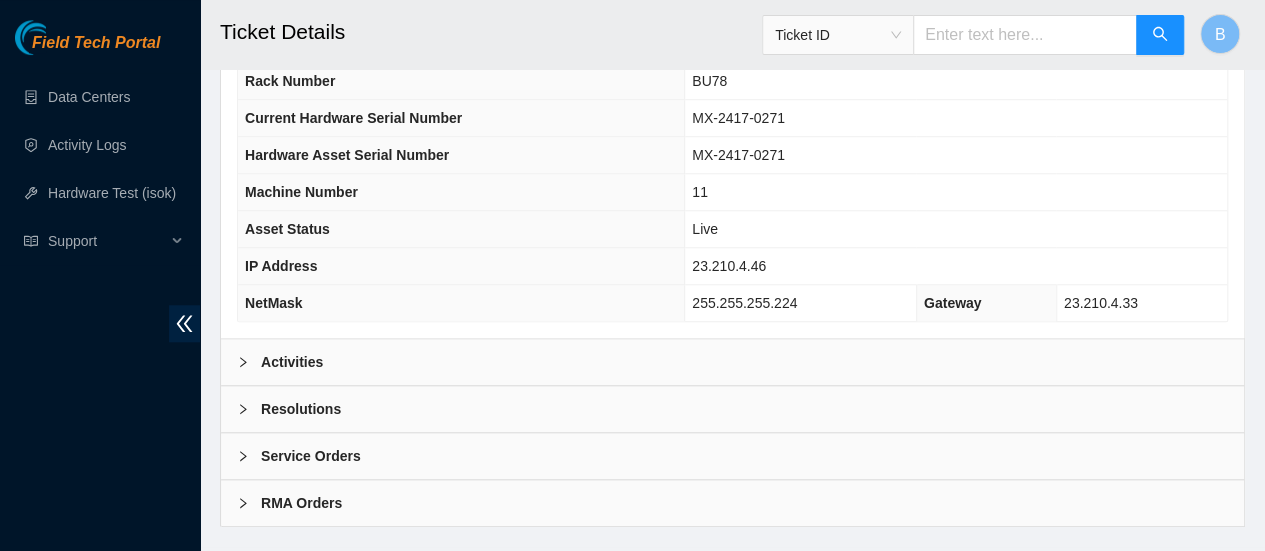 click at bounding box center [249, 362] 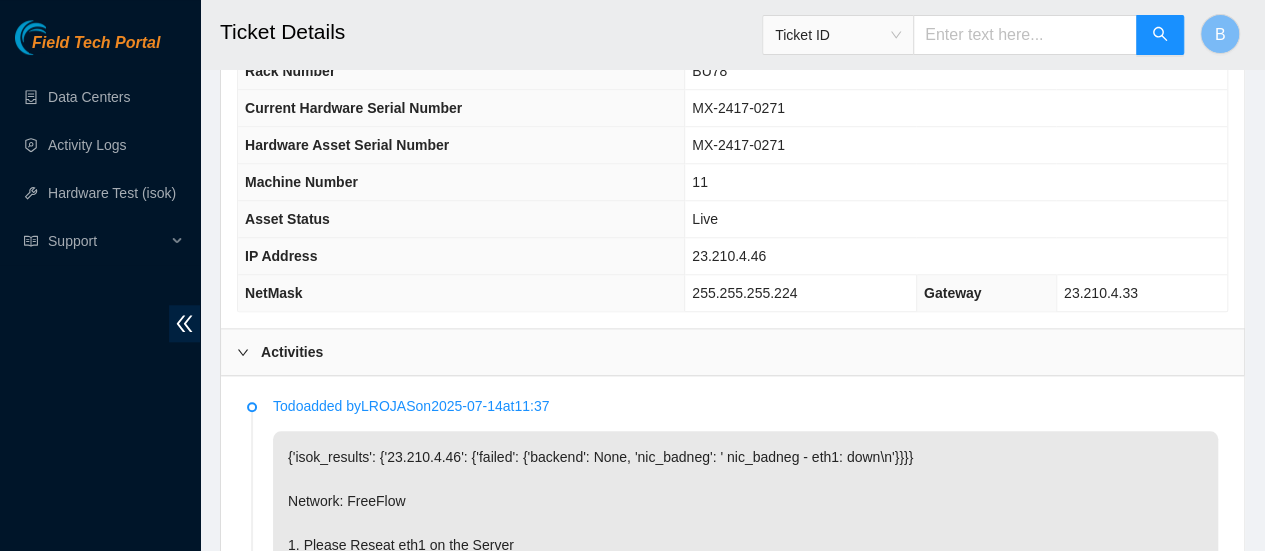 scroll, scrollTop: 796, scrollLeft: 0, axis: vertical 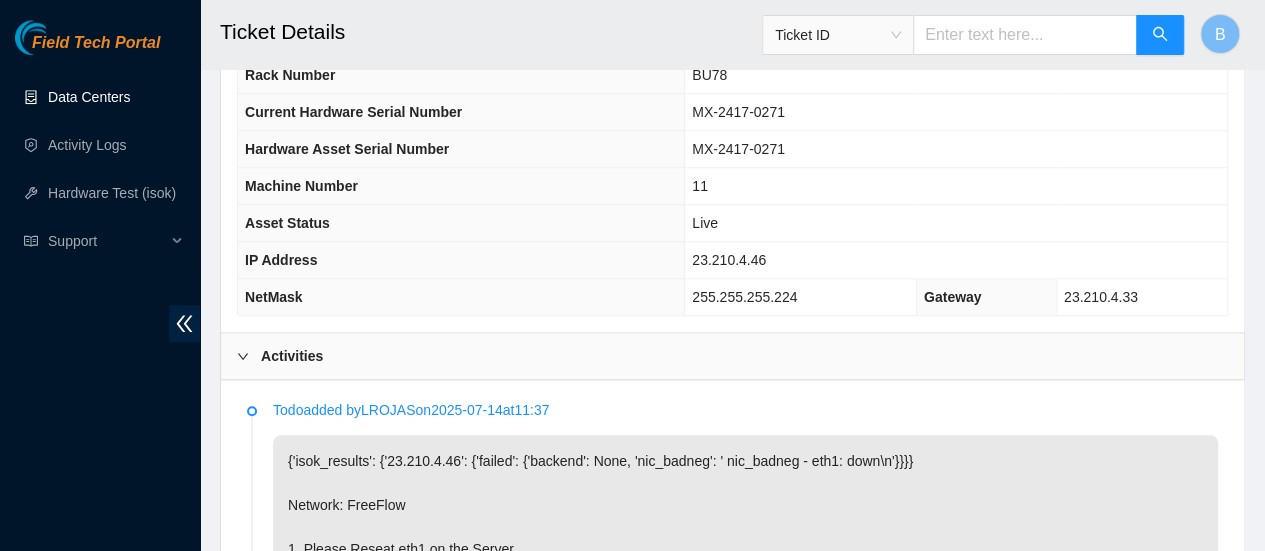 click on "Data Centers" at bounding box center [89, 97] 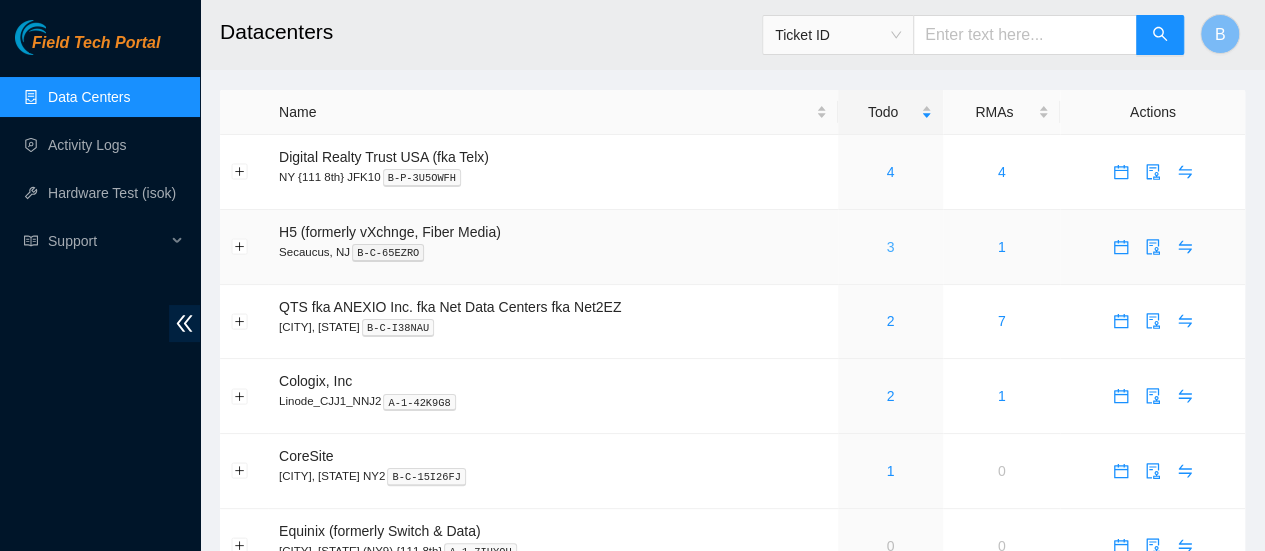 click on "3" at bounding box center (890, 247) 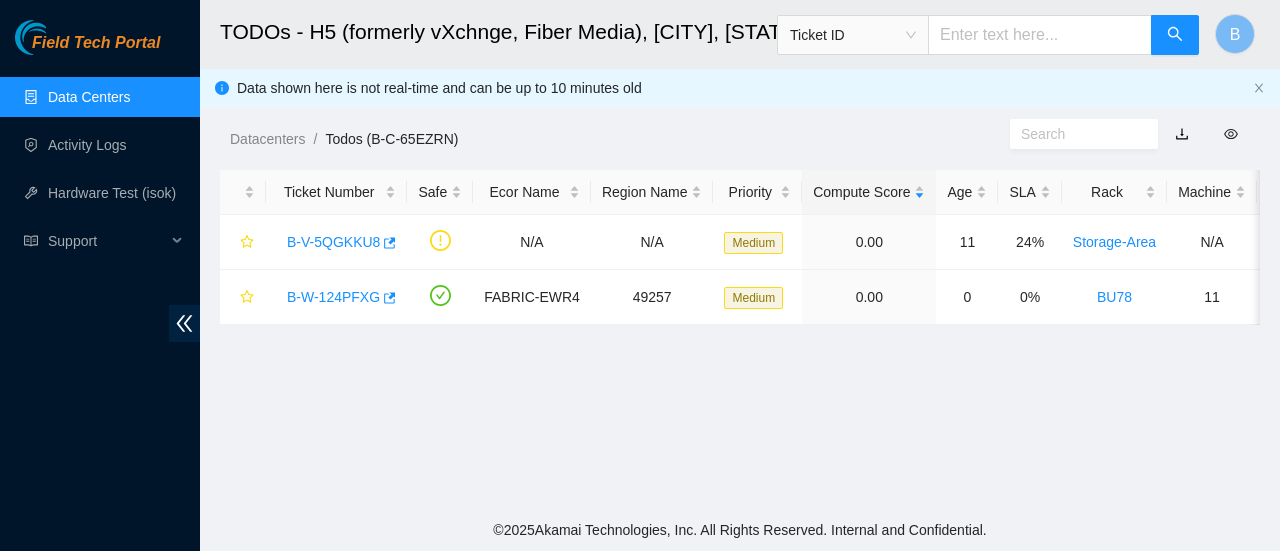 click on "Data Centers" at bounding box center (89, 97) 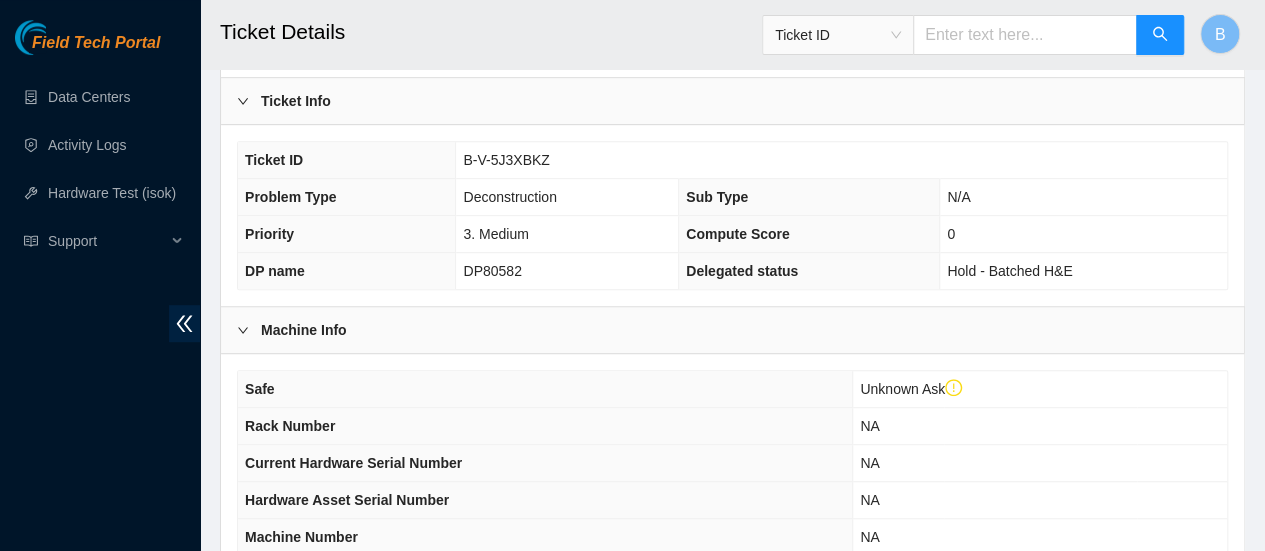 scroll, scrollTop: 811, scrollLeft: 0, axis: vertical 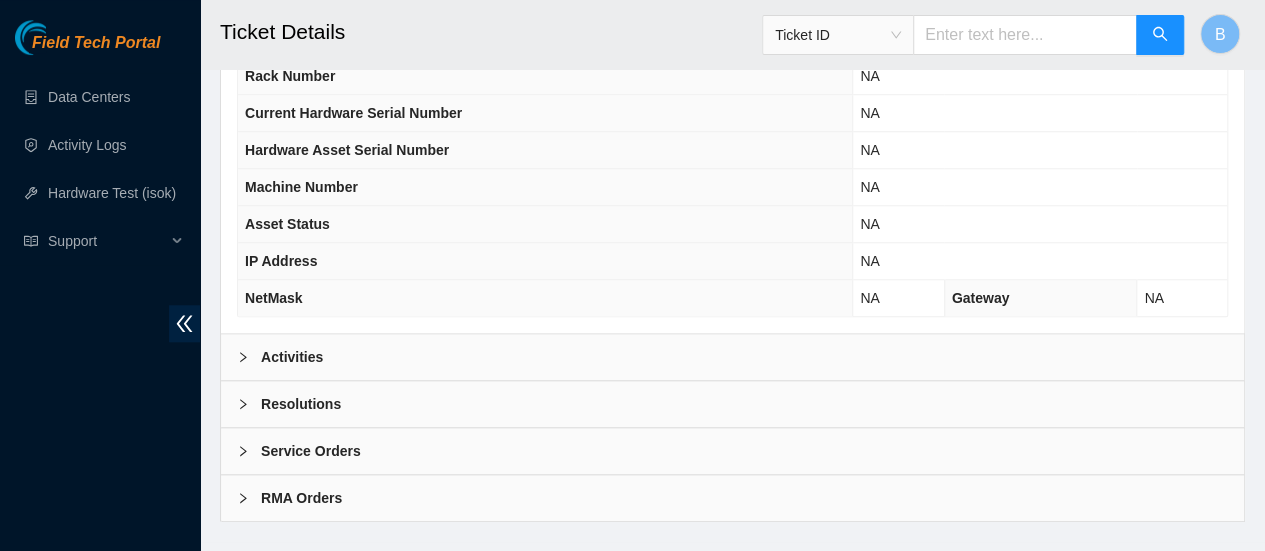 click at bounding box center (249, 357) 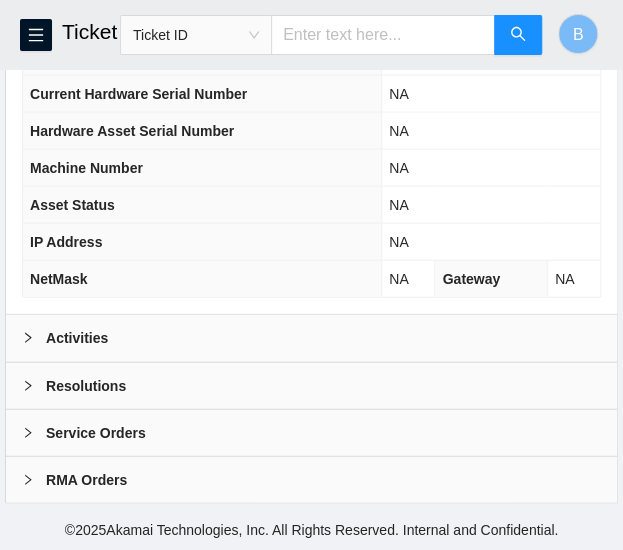 scroll, scrollTop: 908, scrollLeft: 0, axis: vertical 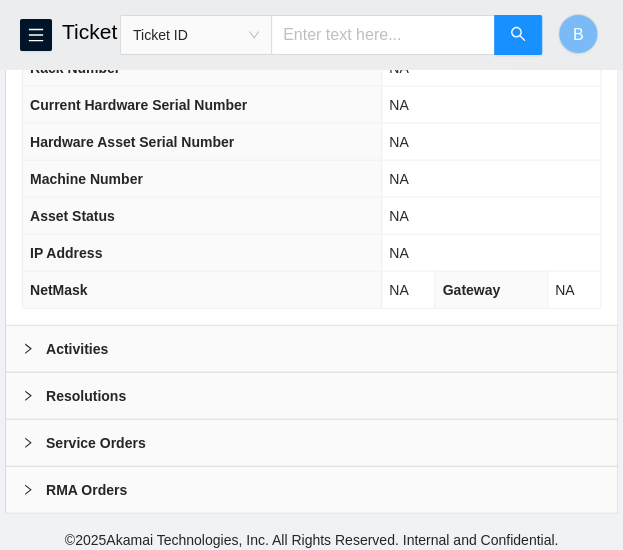 click on "Activities" at bounding box center (77, 348) 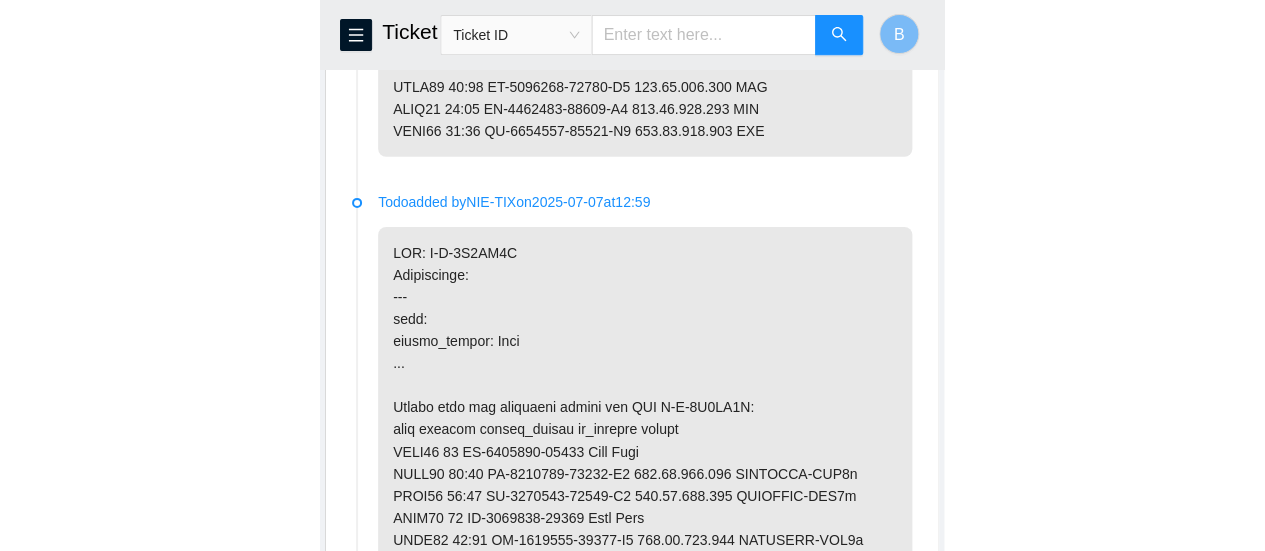 scroll, scrollTop: 2310, scrollLeft: 0, axis: vertical 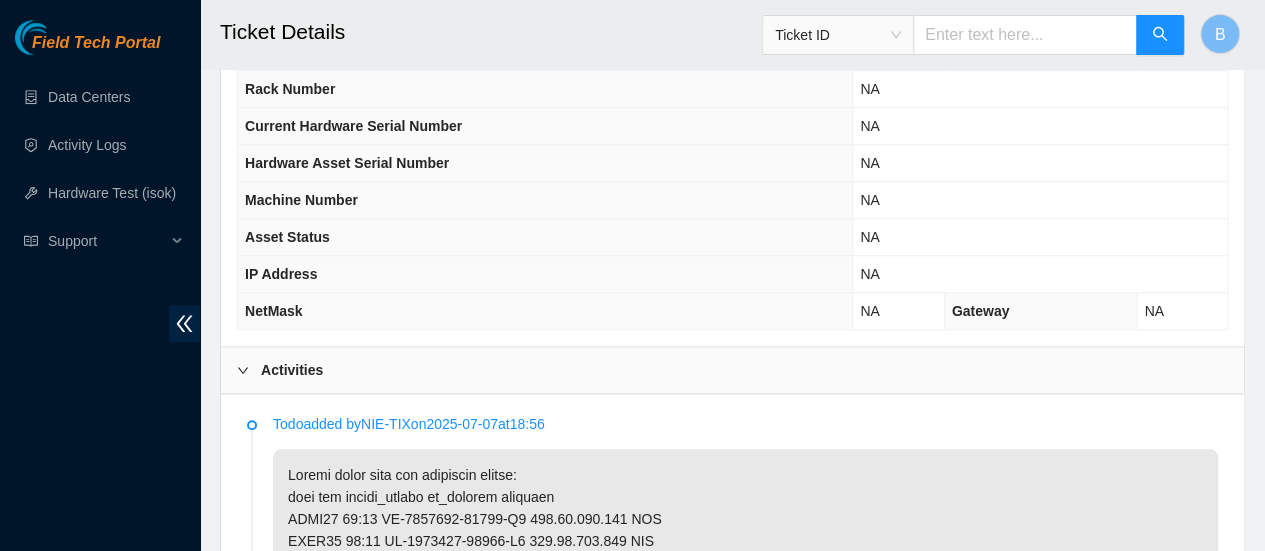 click 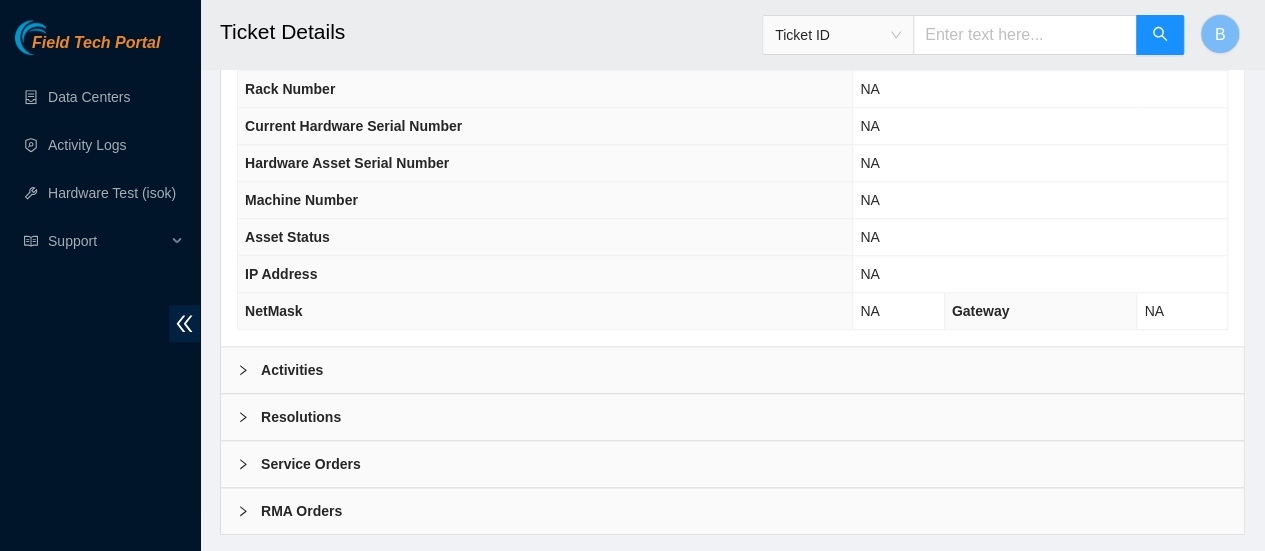 click on "Resolutions" at bounding box center (732, 417) 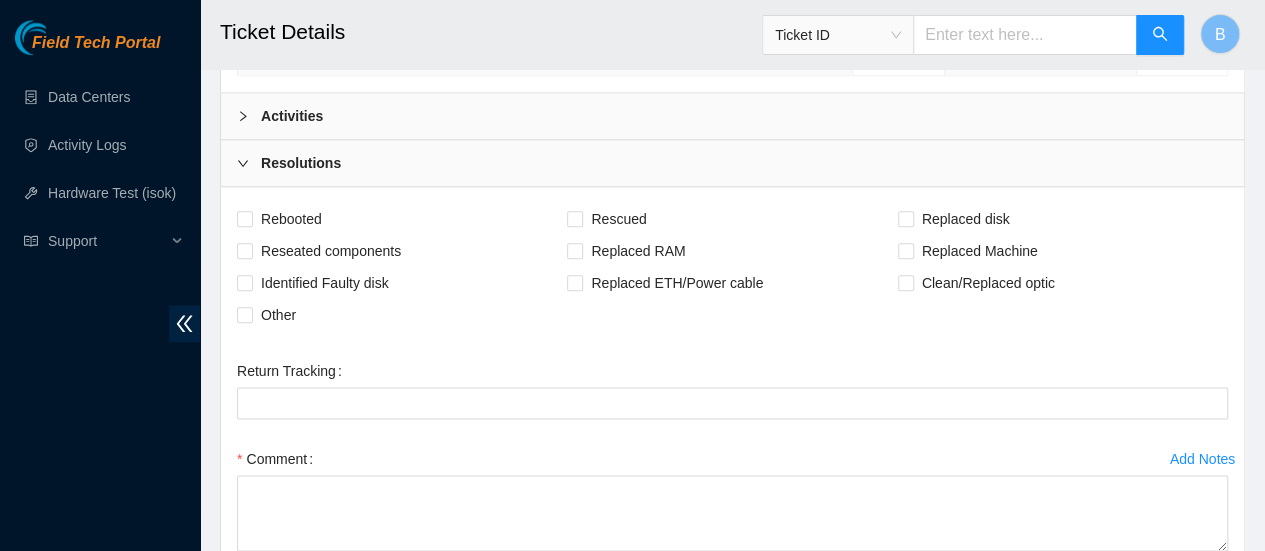 scroll, scrollTop: 1064, scrollLeft: 0, axis: vertical 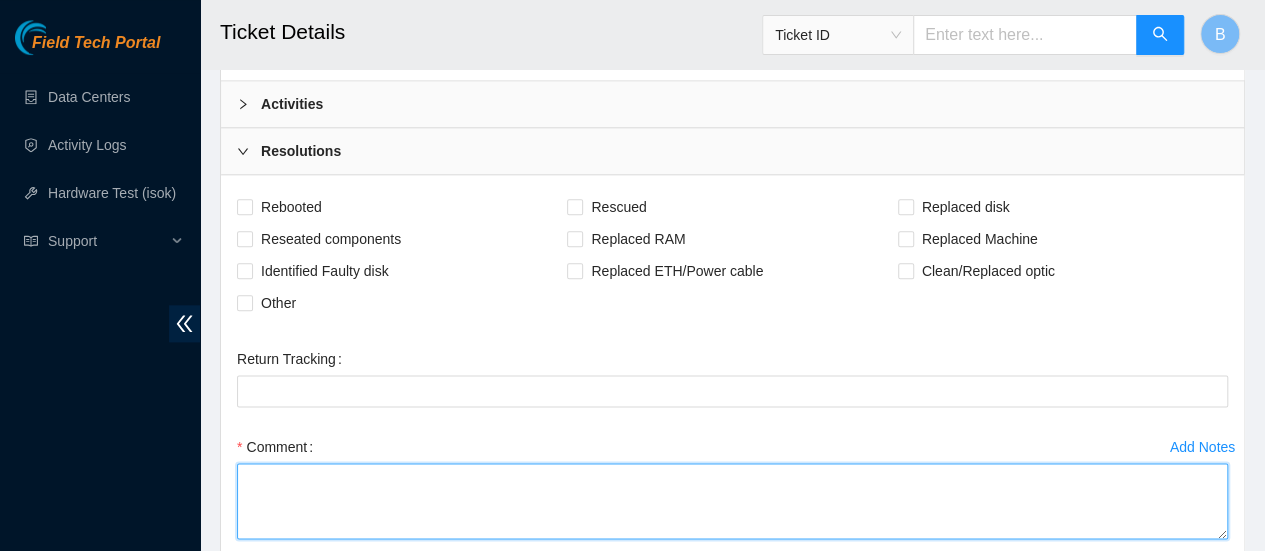 click on "Comment" at bounding box center [732, 501] 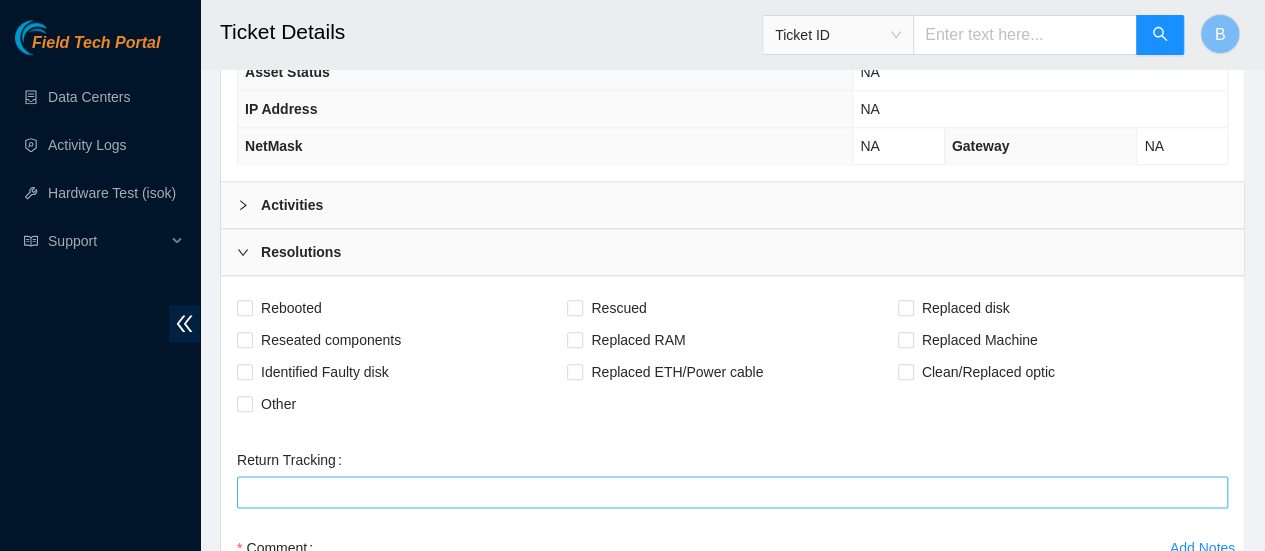 scroll, scrollTop: 962, scrollLeft: 0, axis: vertical 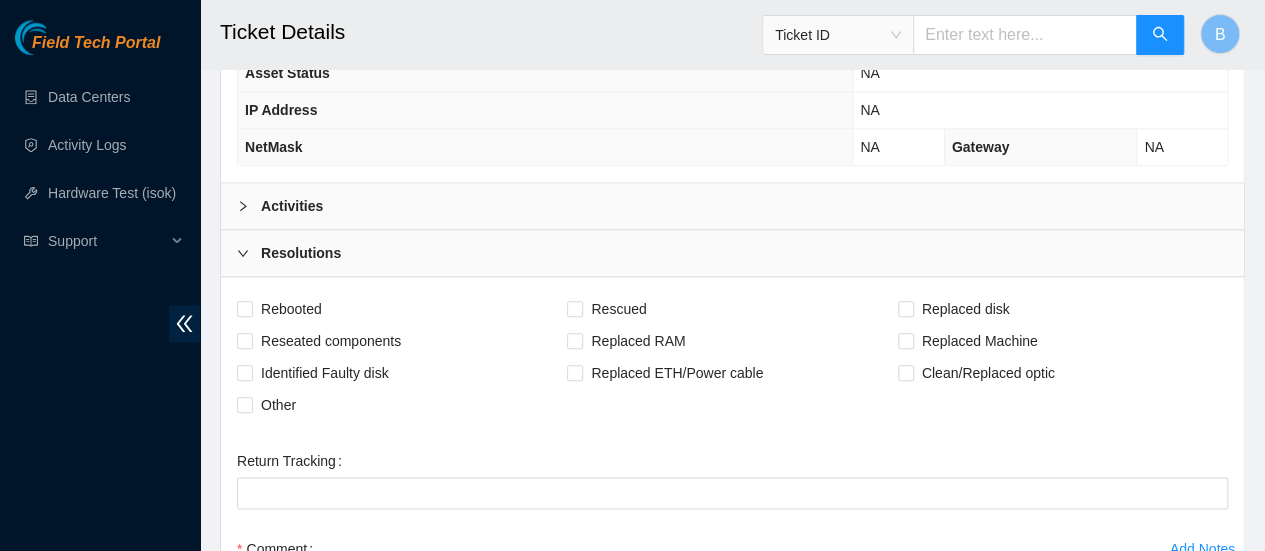 type on "All Servers powered down" 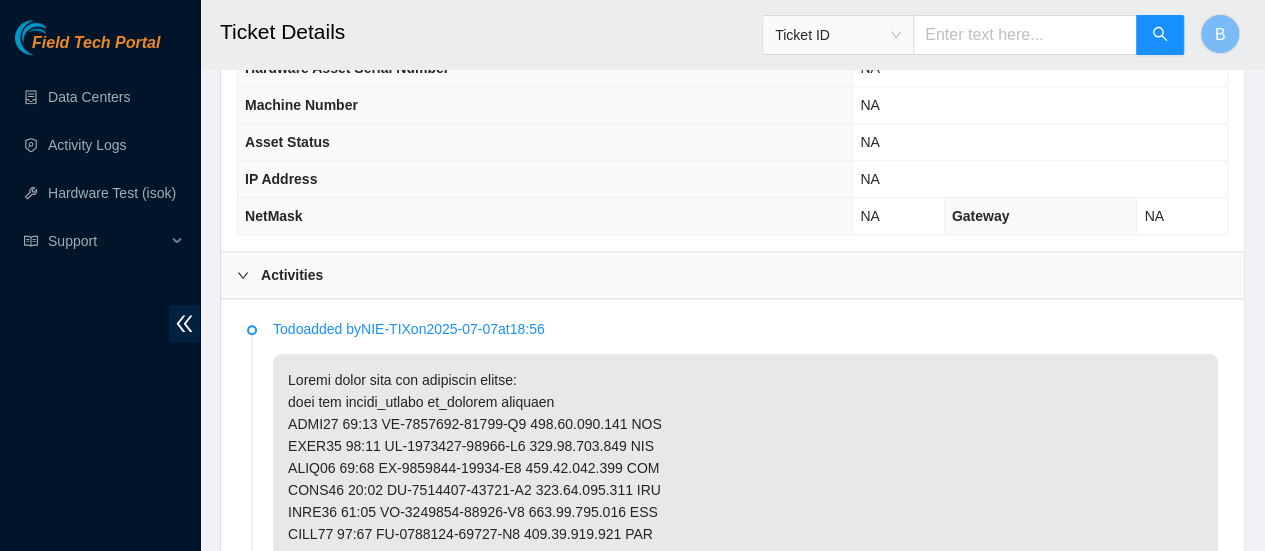 scroll, scrollTop: 864, scrollLeft: 0, axis: vertical 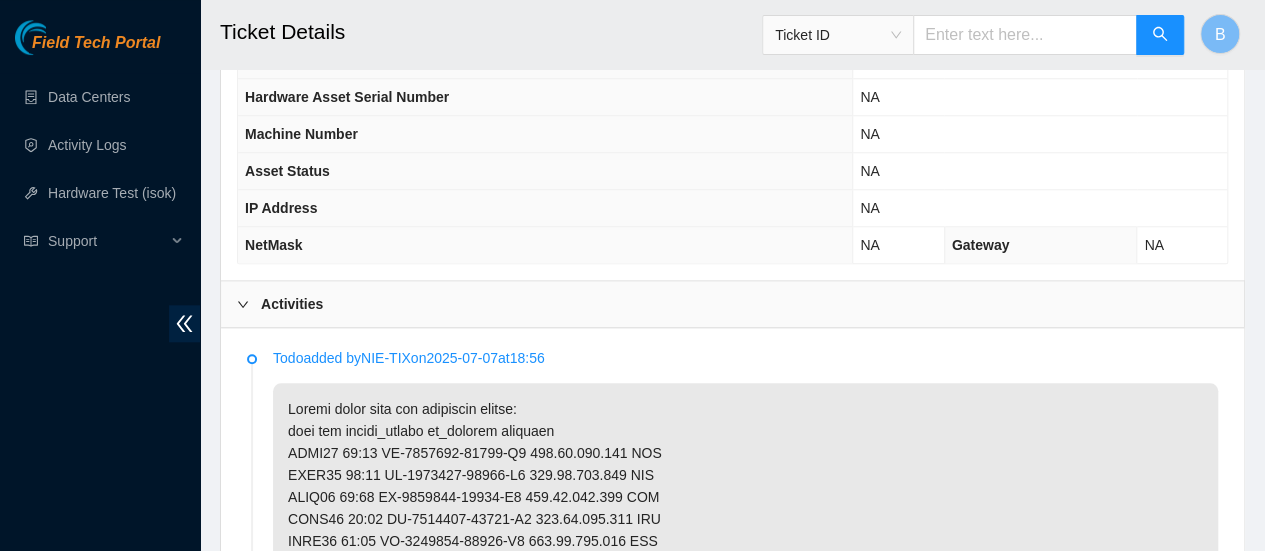 click 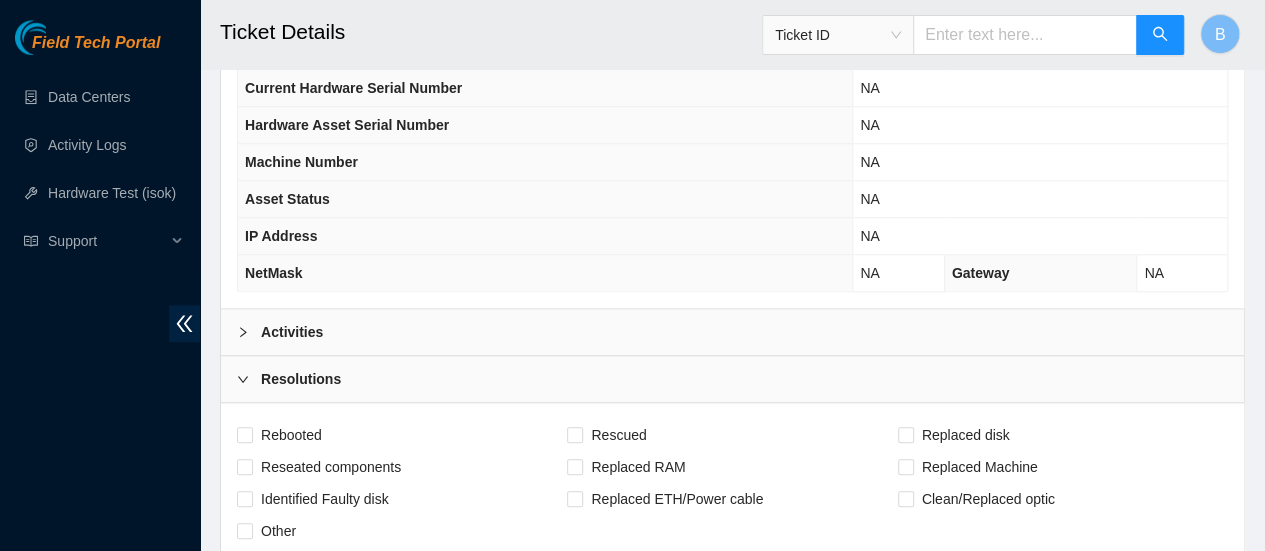 scroll, scrollTop: 834, scrollLeft: 0, axis: vertical 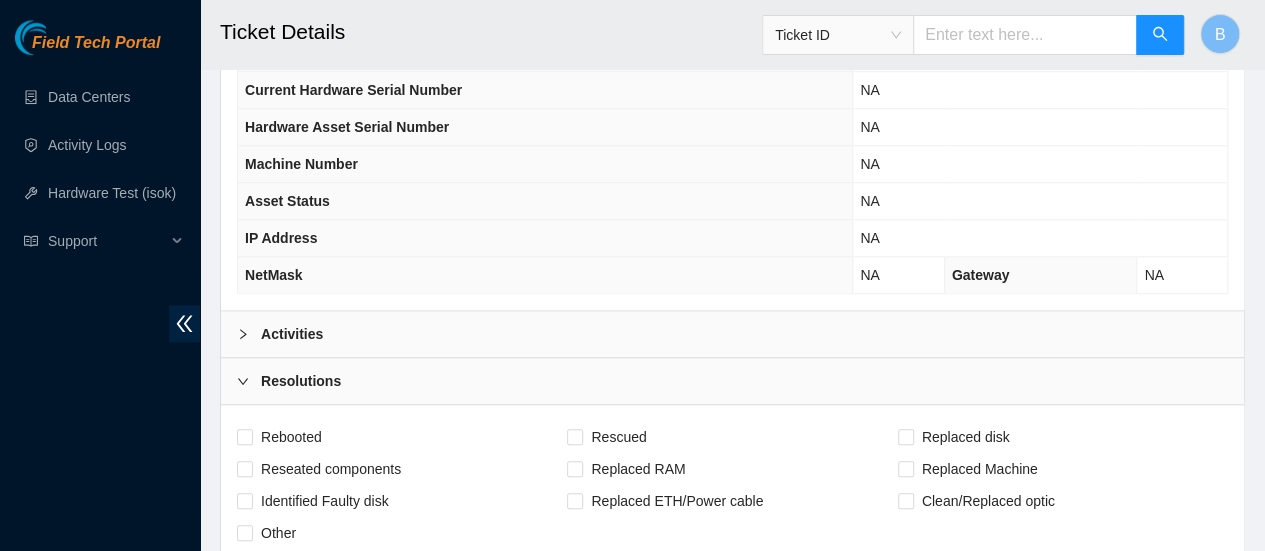click 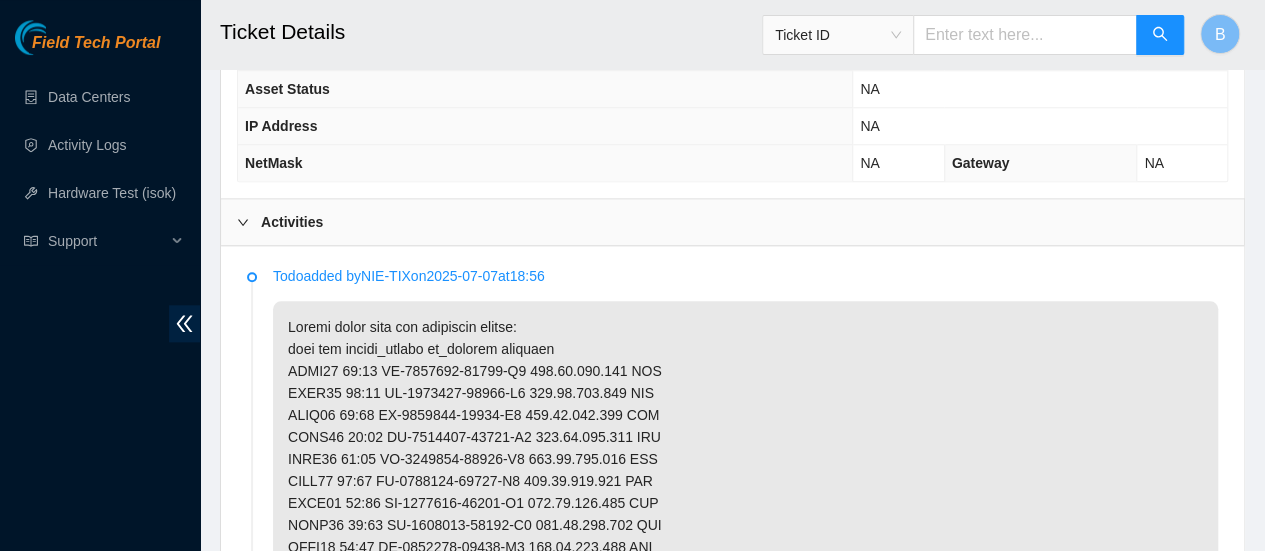 scroll, scrollTop: 951, scrollLeft: 0, axis: vertical 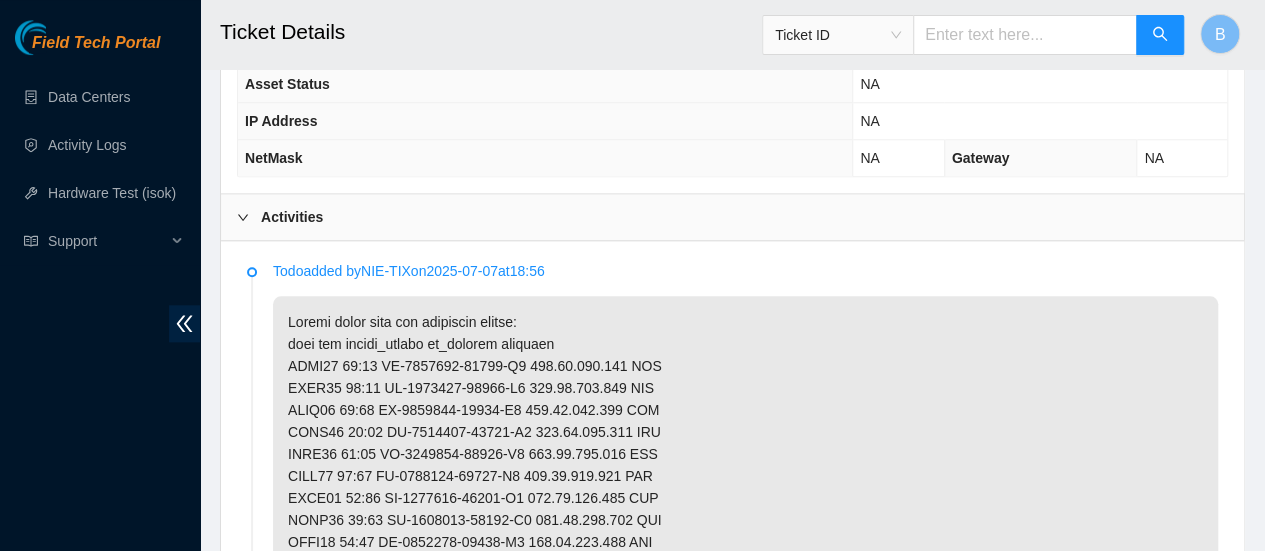 click 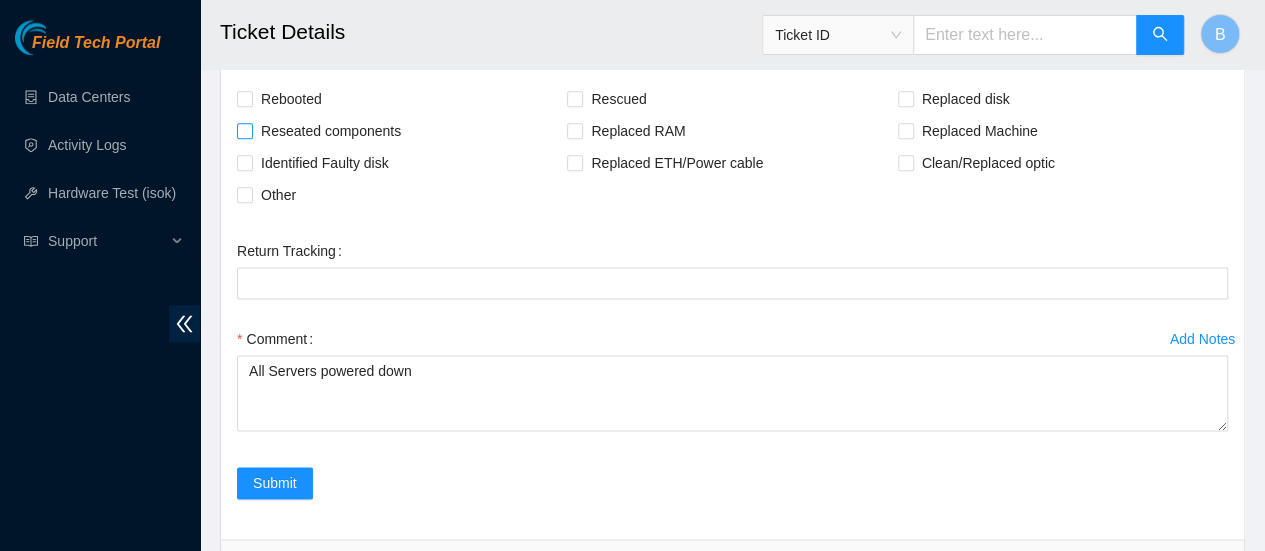 scroll, scrollTop: 1173, scrollLeft: 0, axis: vertical 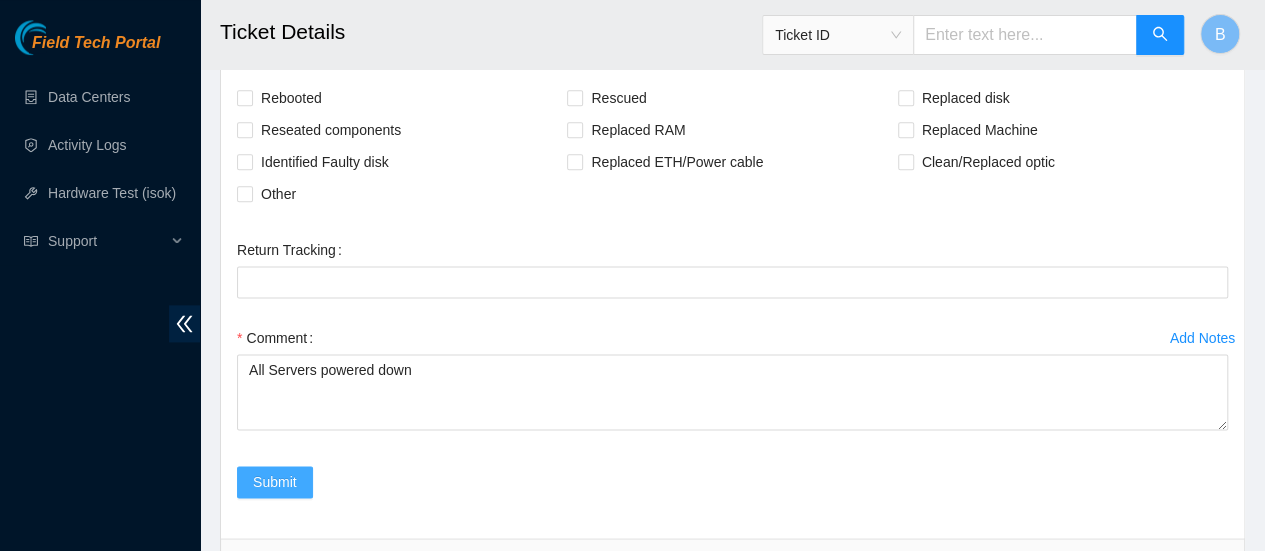 click on "Submit" at bounding box center [275, 482] 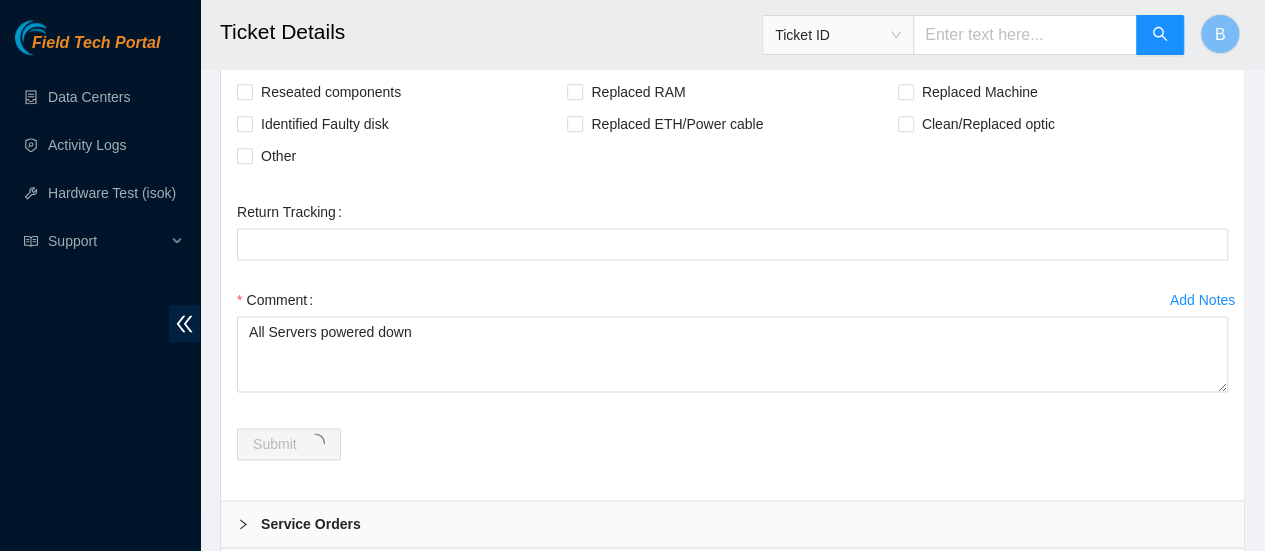 scroll, scrollTop: 0, scrollLeft: 0, axis: both 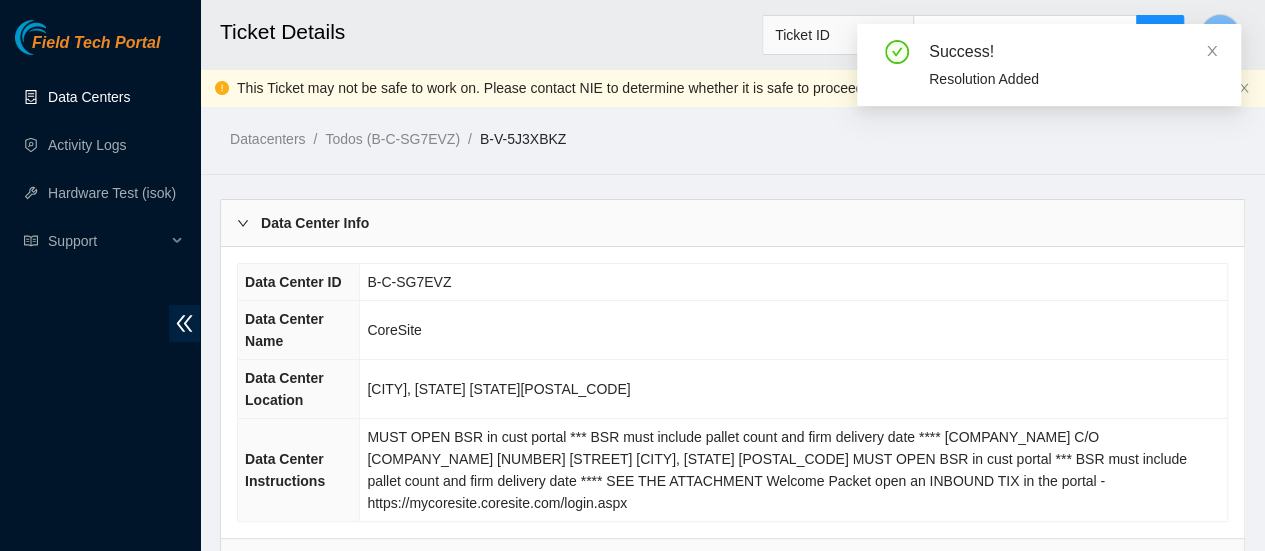click on "Data Centers" at bounding box center [89, 97] 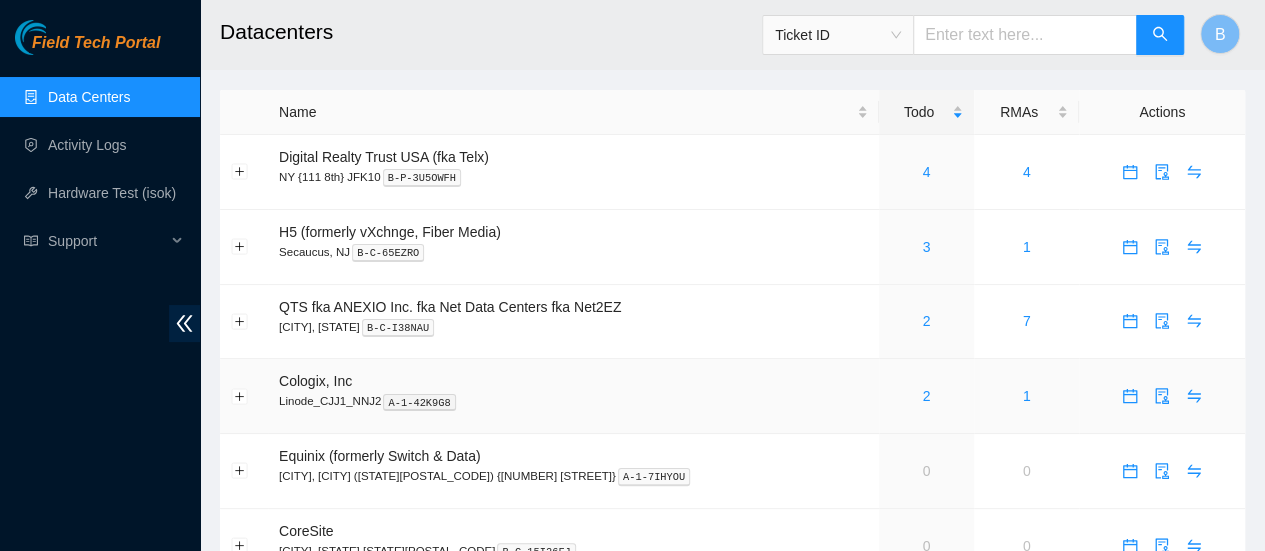 scroll, scrollTop: 34, scrollLeft: 0, axis: vertical 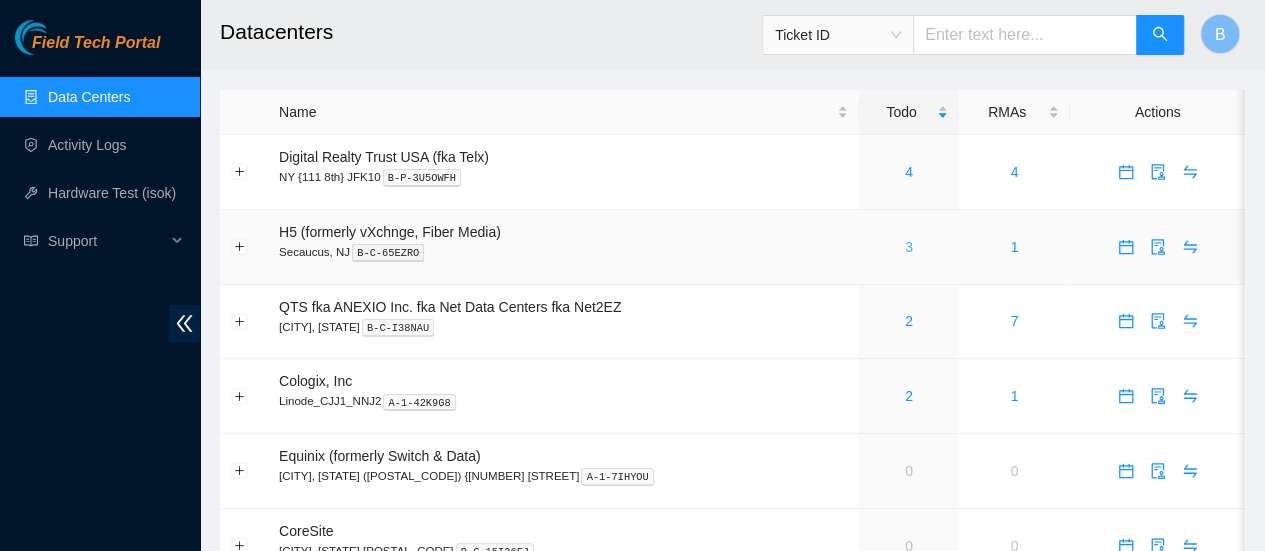 click on "3" at bounding box center [909, 247] 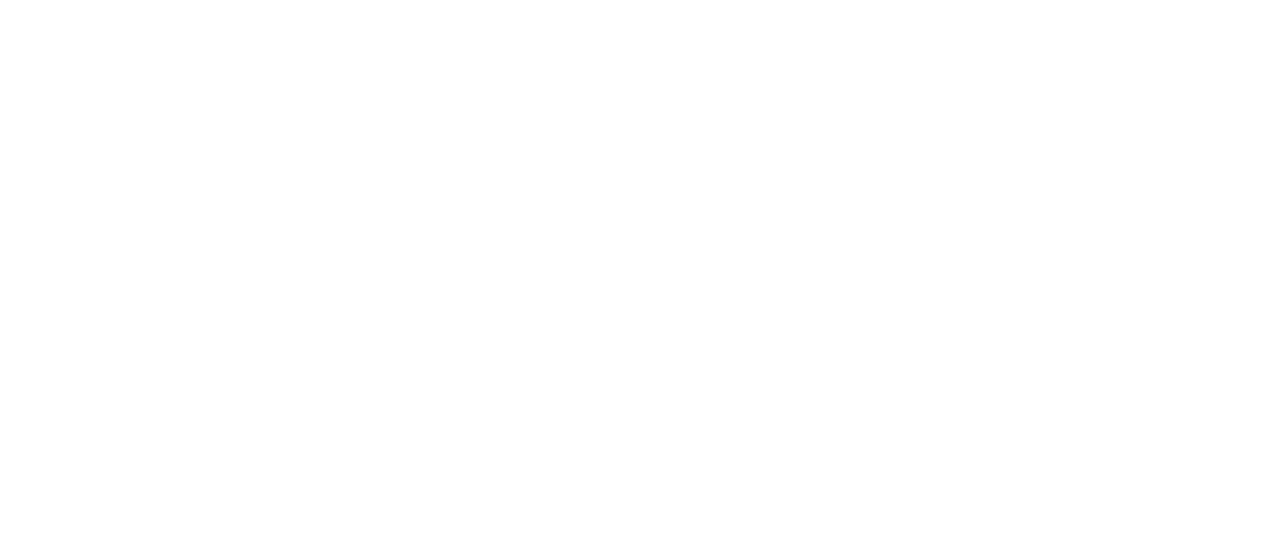 scroll, scrollTop: 0, scrollLeft: 0, axis: both 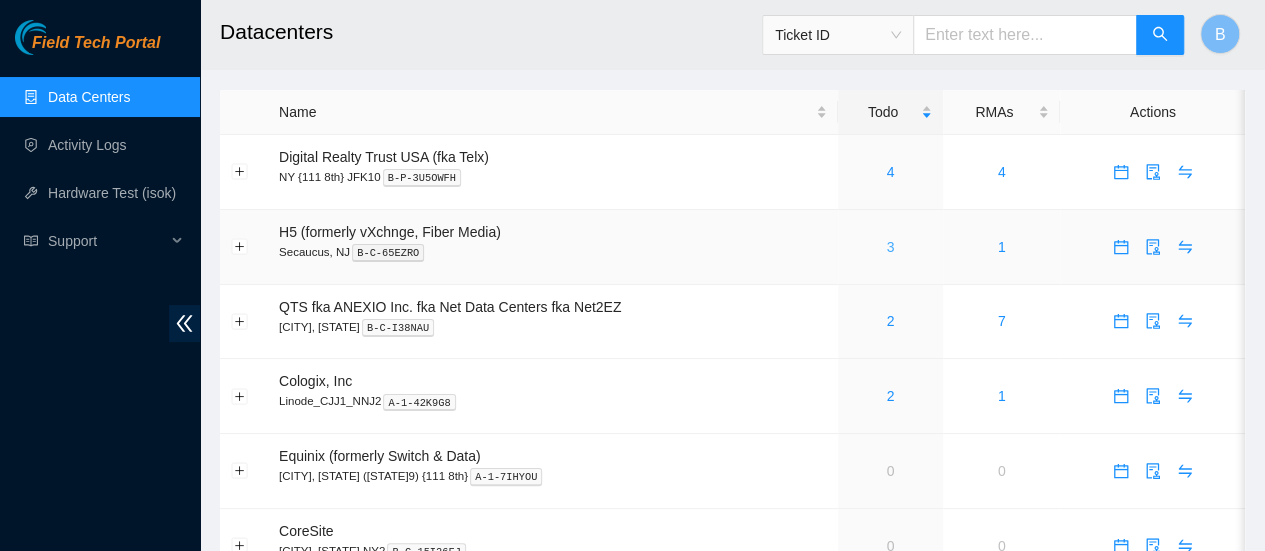 click on "3" at bounding box center [890, 247] 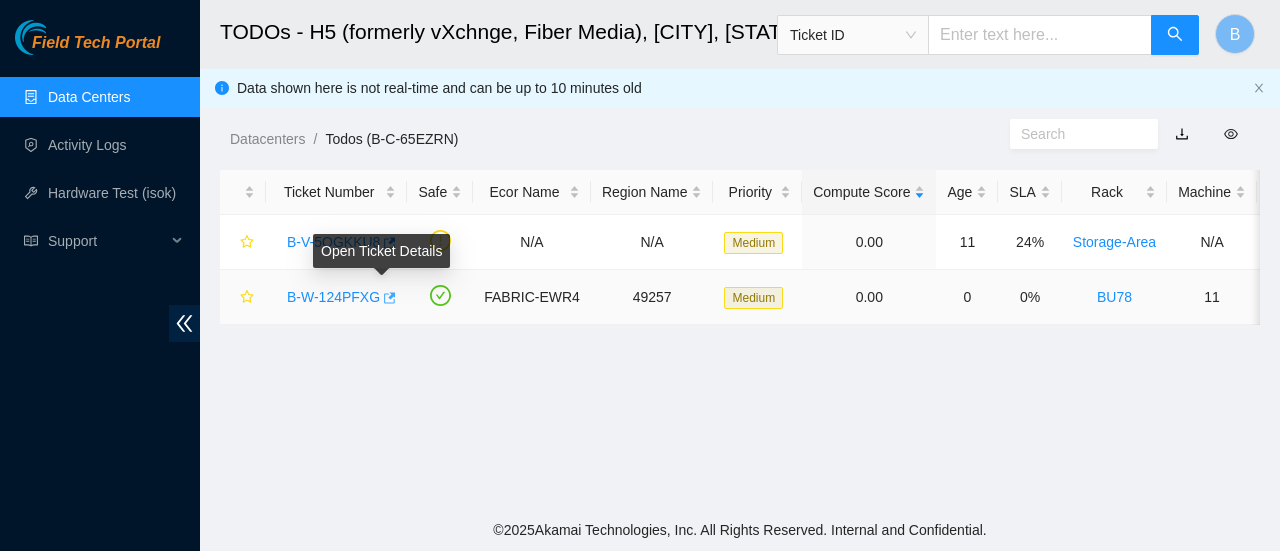 click 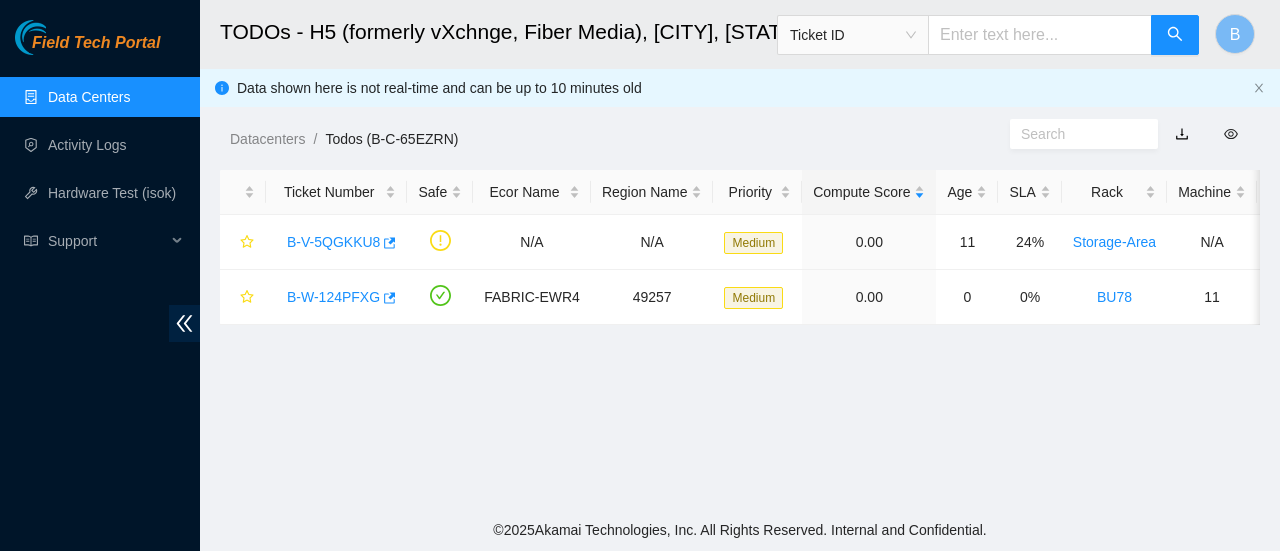 click on "Data Centers" at bounding box center (89, 97) 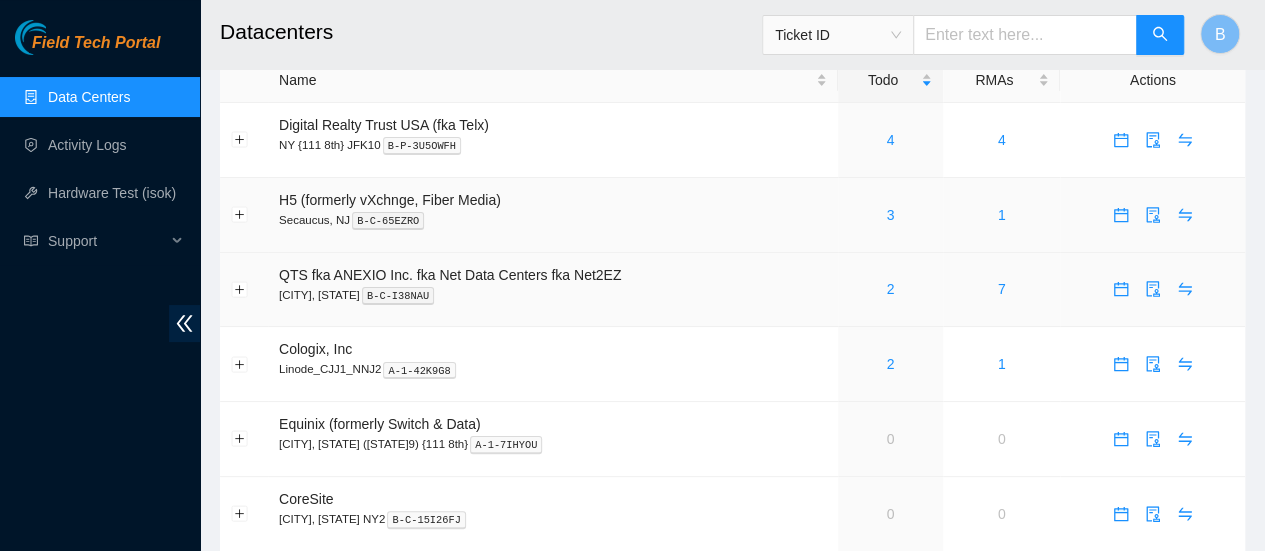 scroll, scrollTop: 0, scrollLeft: 0, axis: both 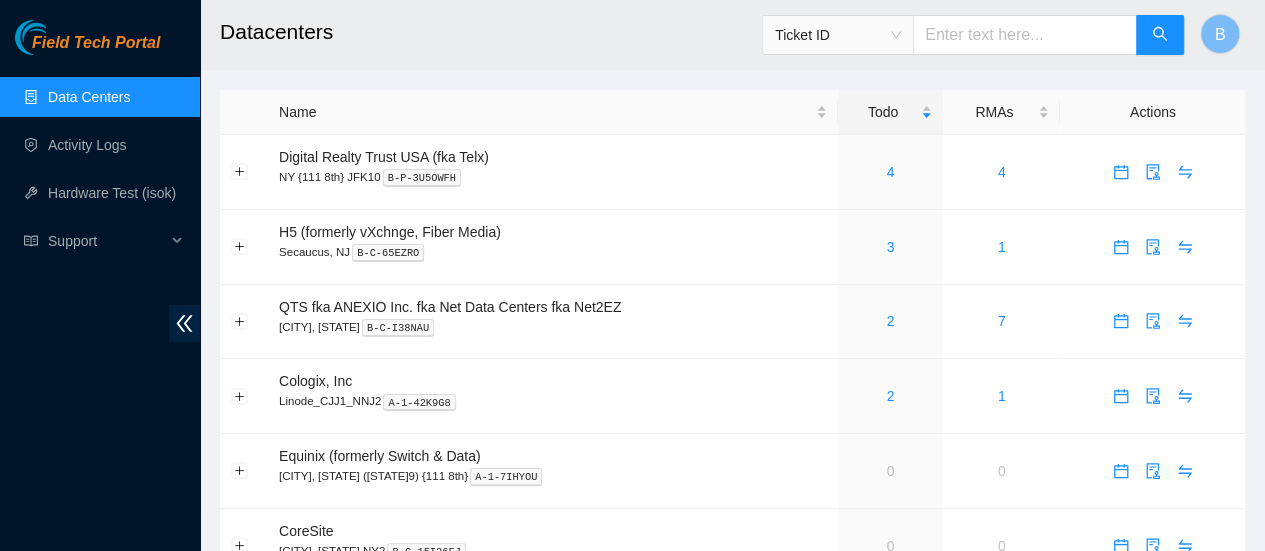 click on "Data Centers" at bounding box center [89, 97] 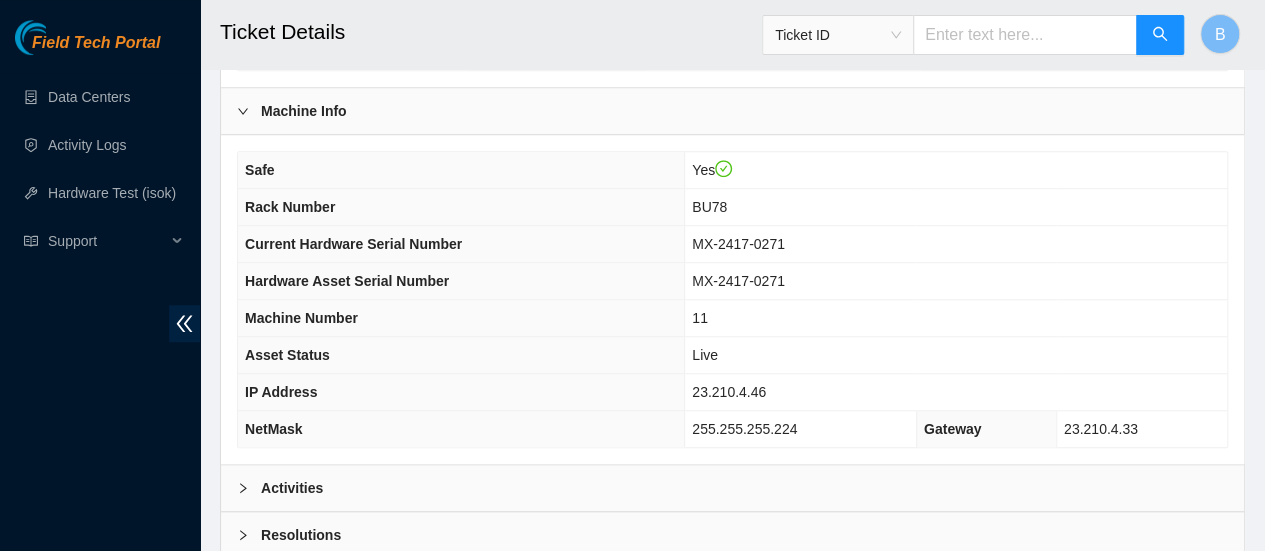 scroll, scrollTop: 681, scrollLeft: 0, axis: vertical 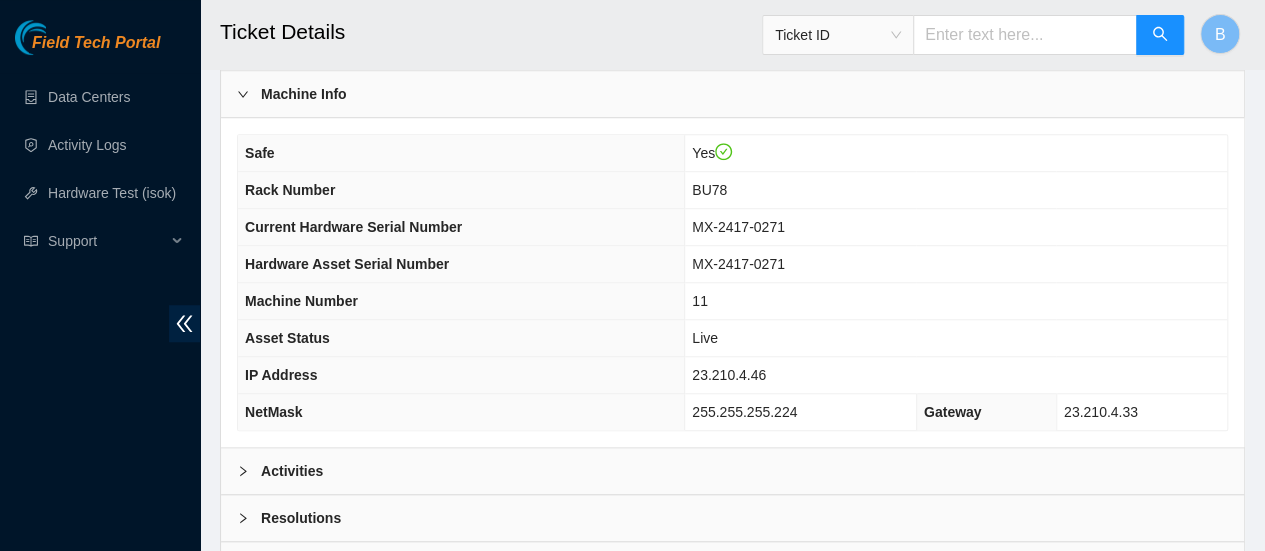 click at bounding box center [249, 471] 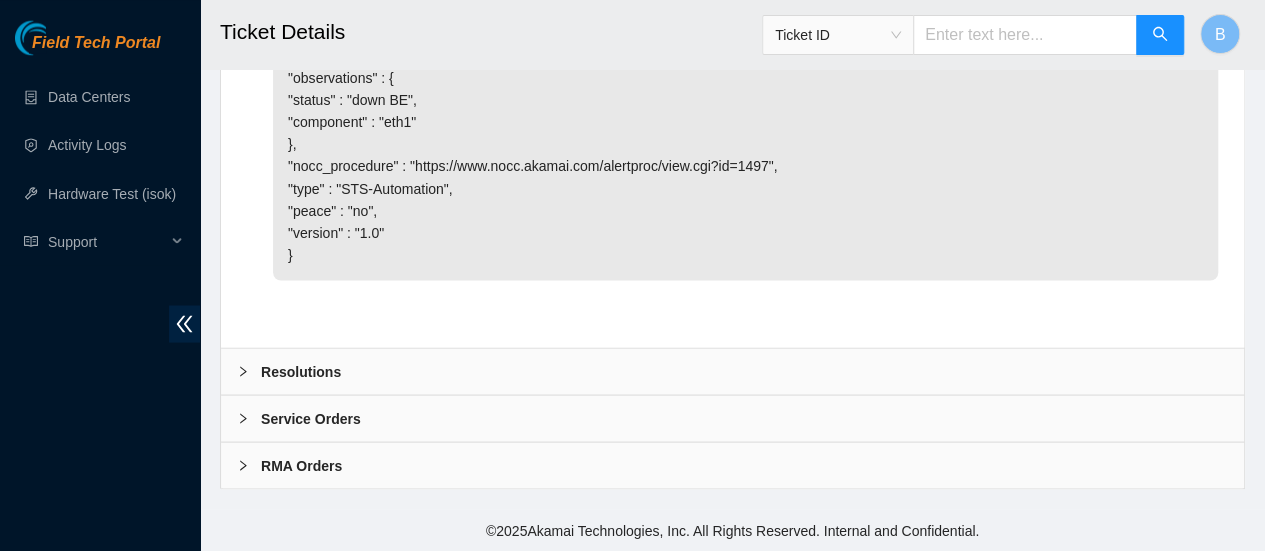 scroll, scrollTop: 1774, scrollLeft: 0, axis: vertical 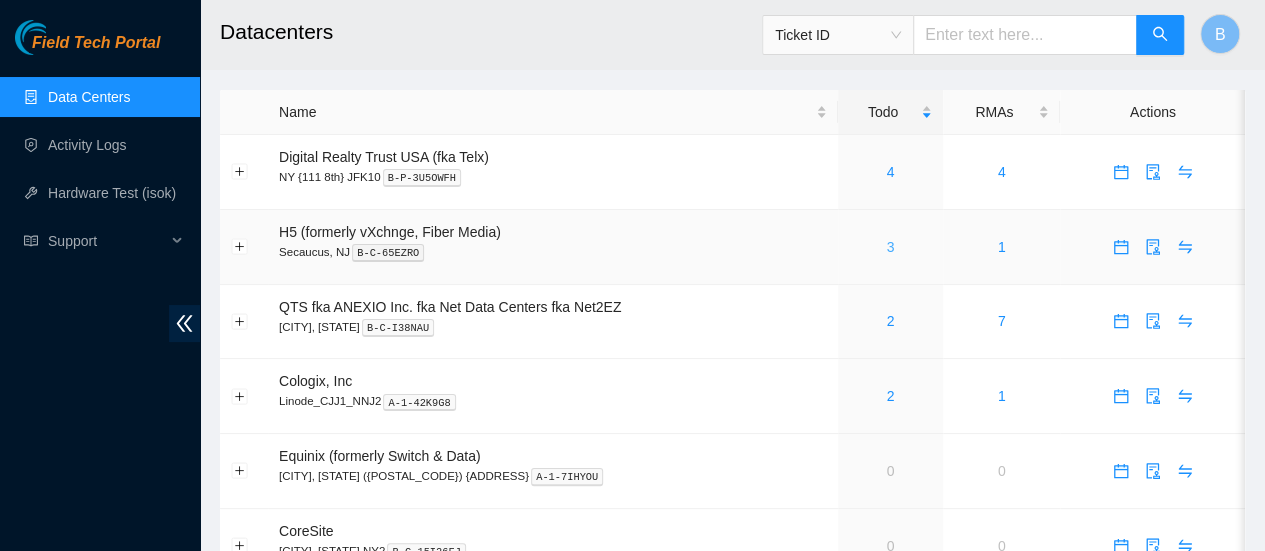 click on "3" at bounding box center (890, 247) 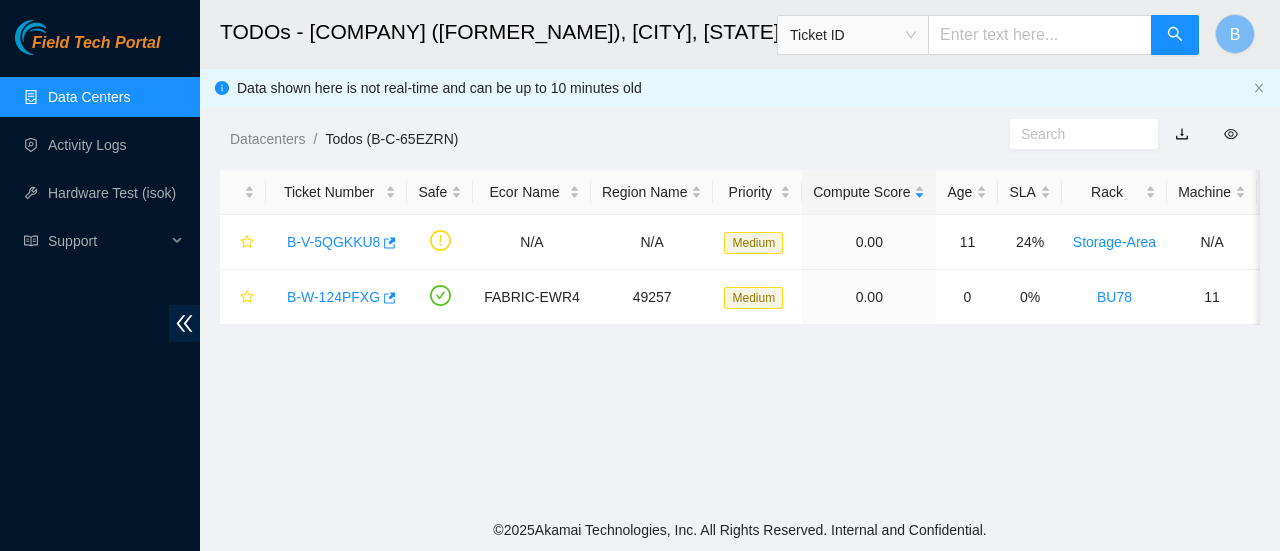 click on "Data Centers" at bounding box center (89, 97) 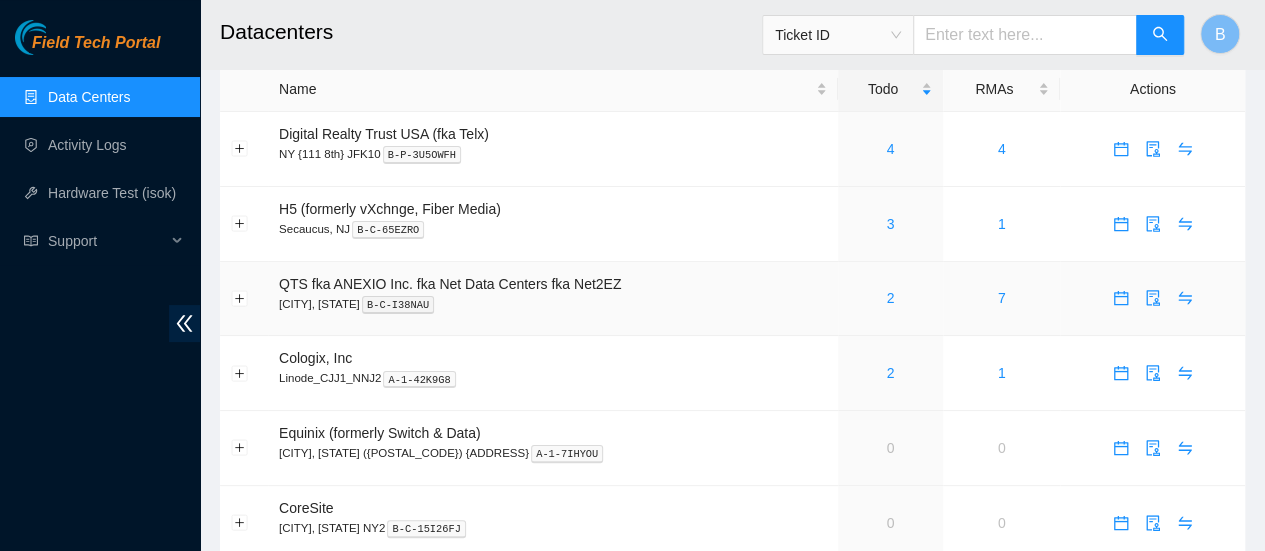 scroll, scrollTop: 0, scrollLeft: 0, axis: both 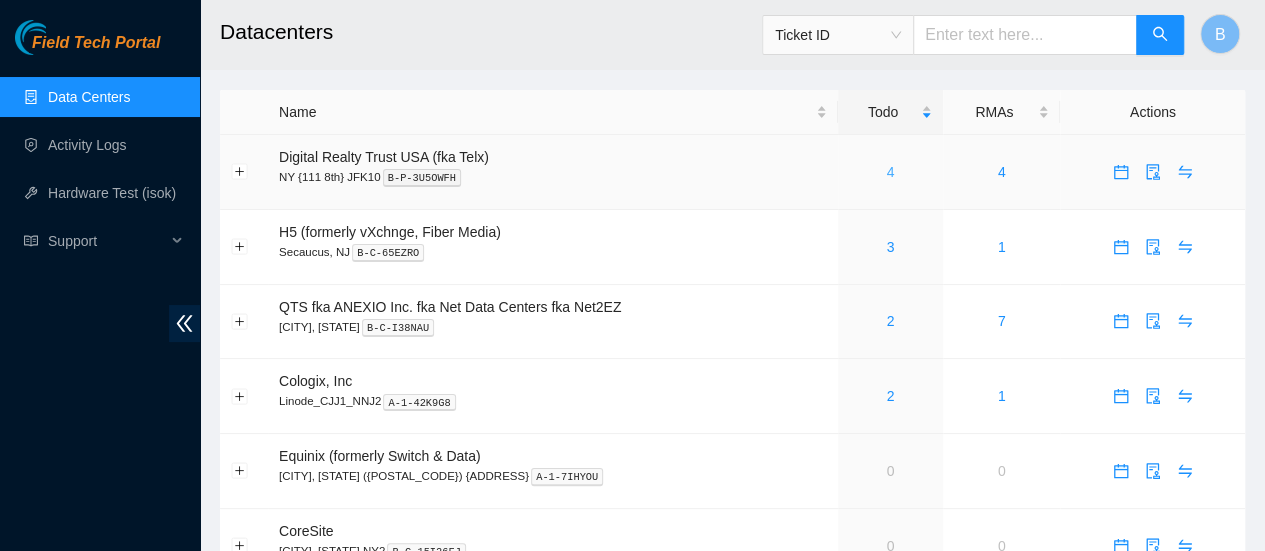 click on "4" at bounding box center [890, 172] 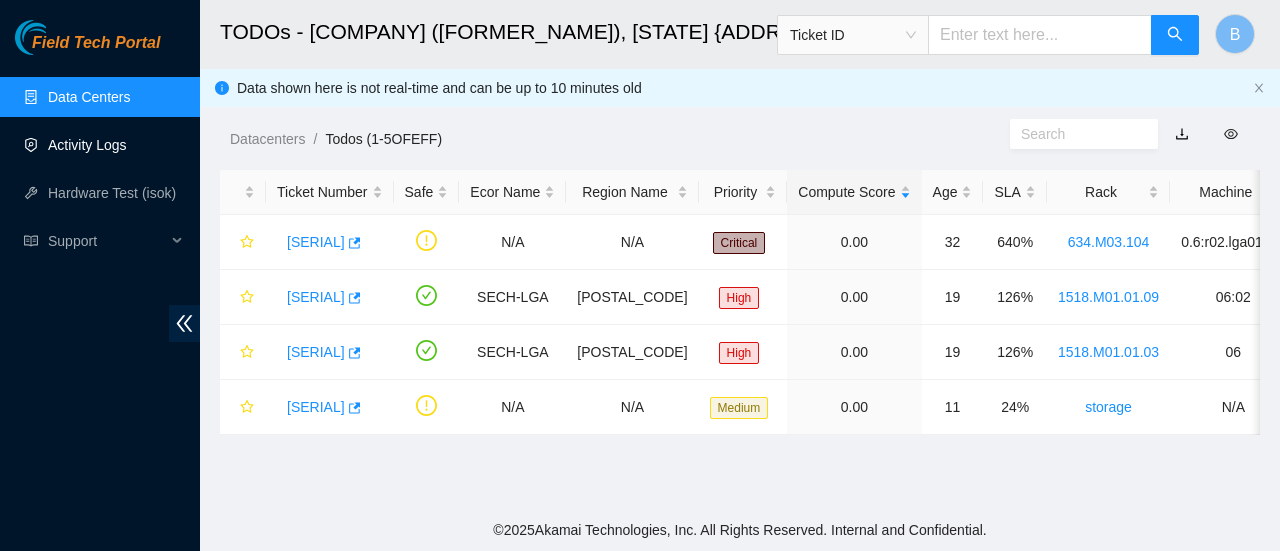 click on "Activity Logs" at bounding box center (87, 145) 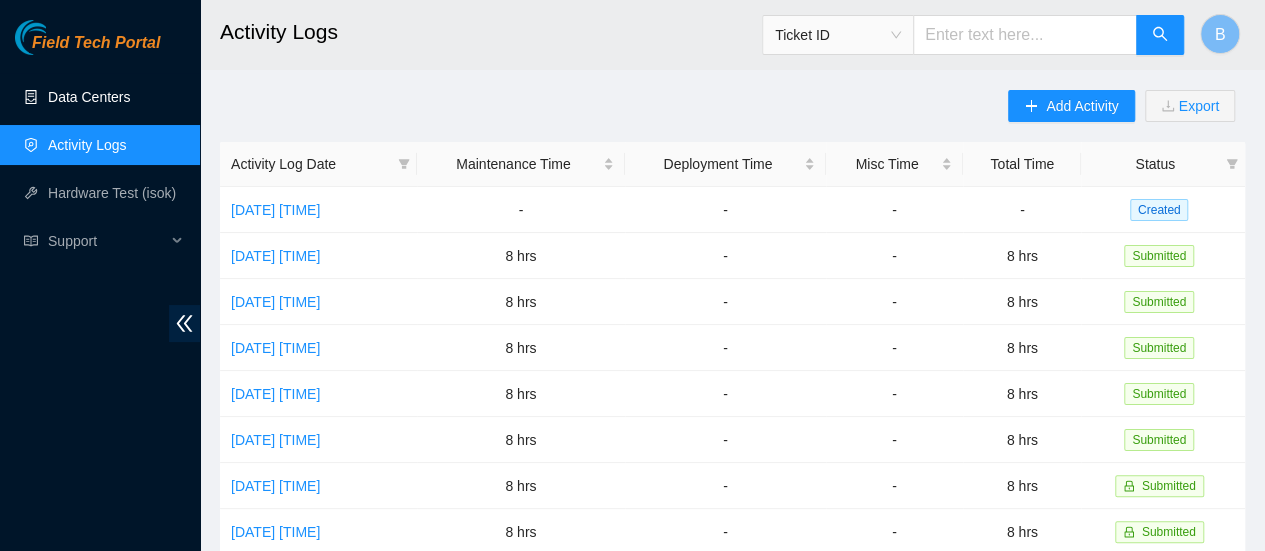click on "Data Centers" at bounding box center (89, 97) 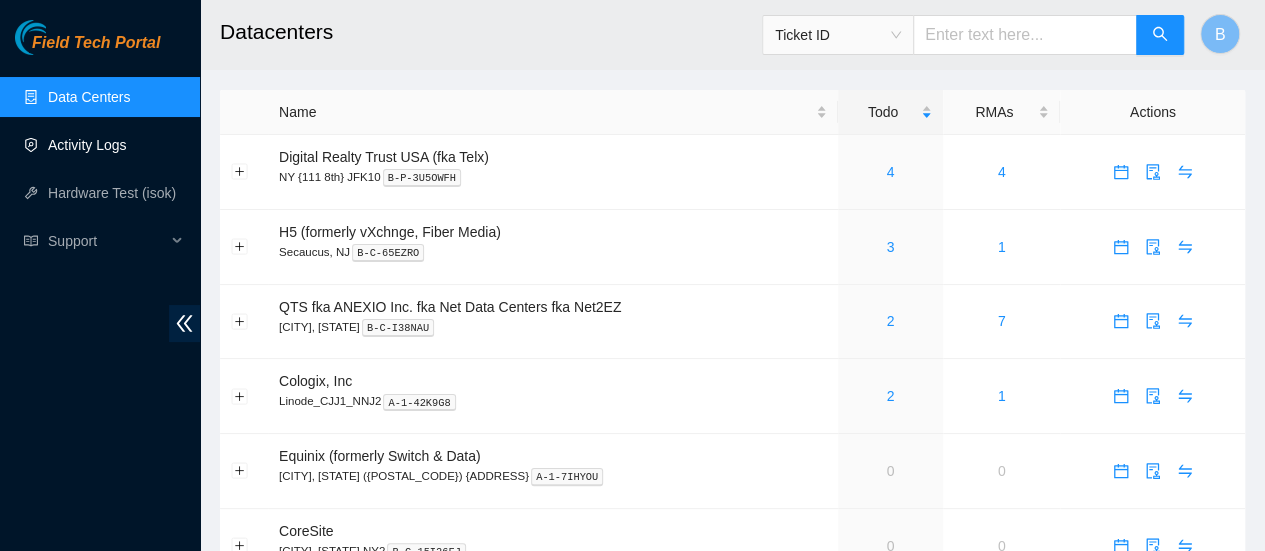 click on "Activity Logs" at bounding box center [87, 145] 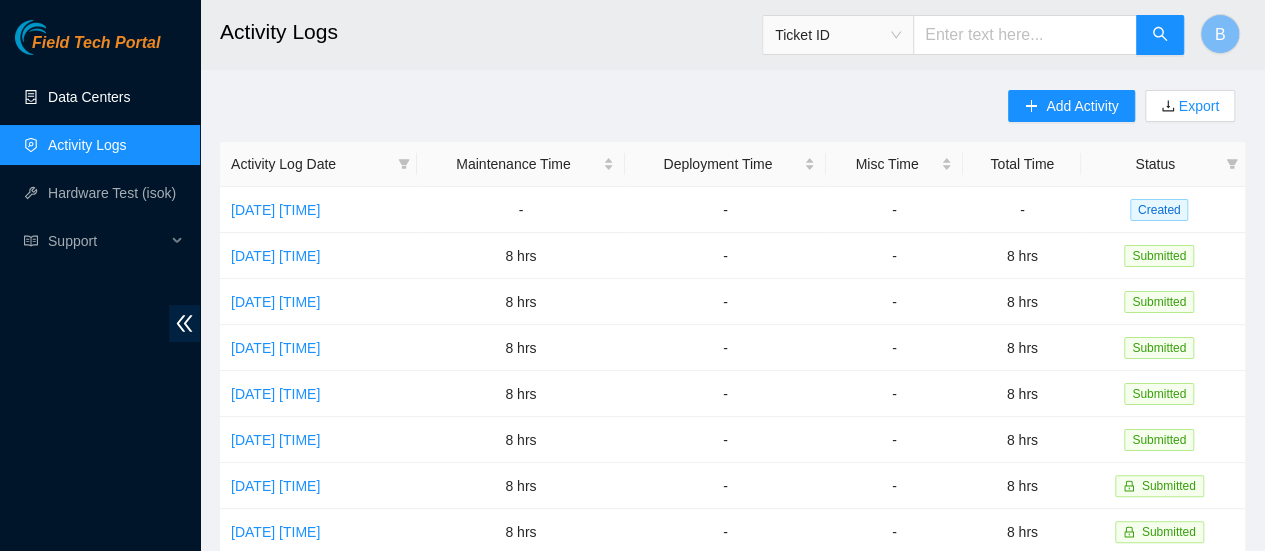 click on "Data Centers" at bounding box center [89, 97] 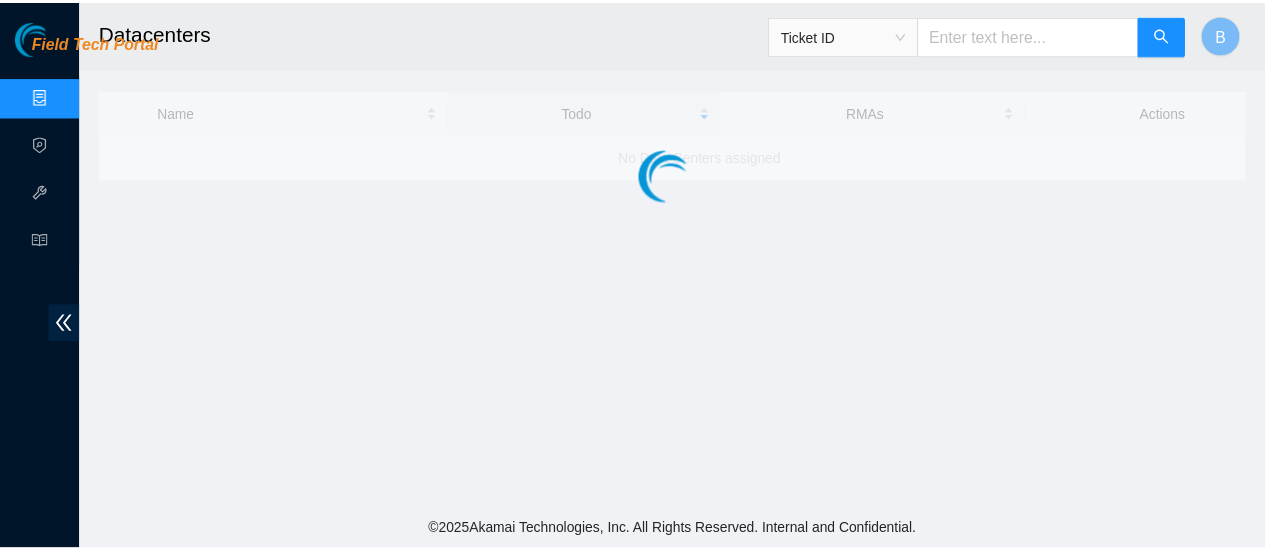 scroll, scrollTop: 0, scrollLeft: 0, axis: both 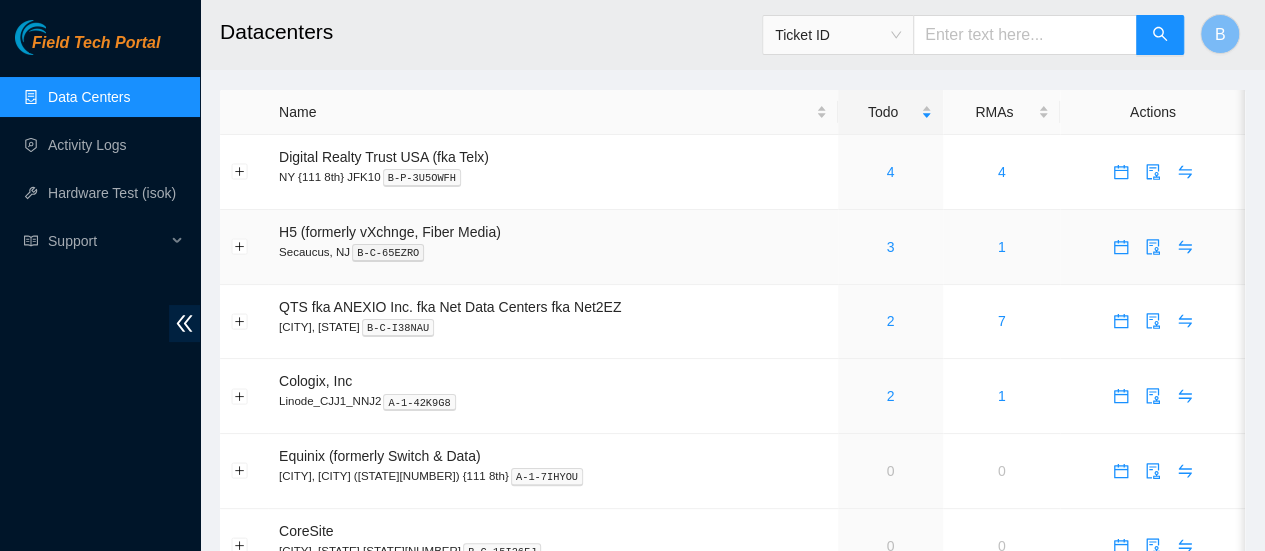 click on "3" at bounding box center (890, 247) 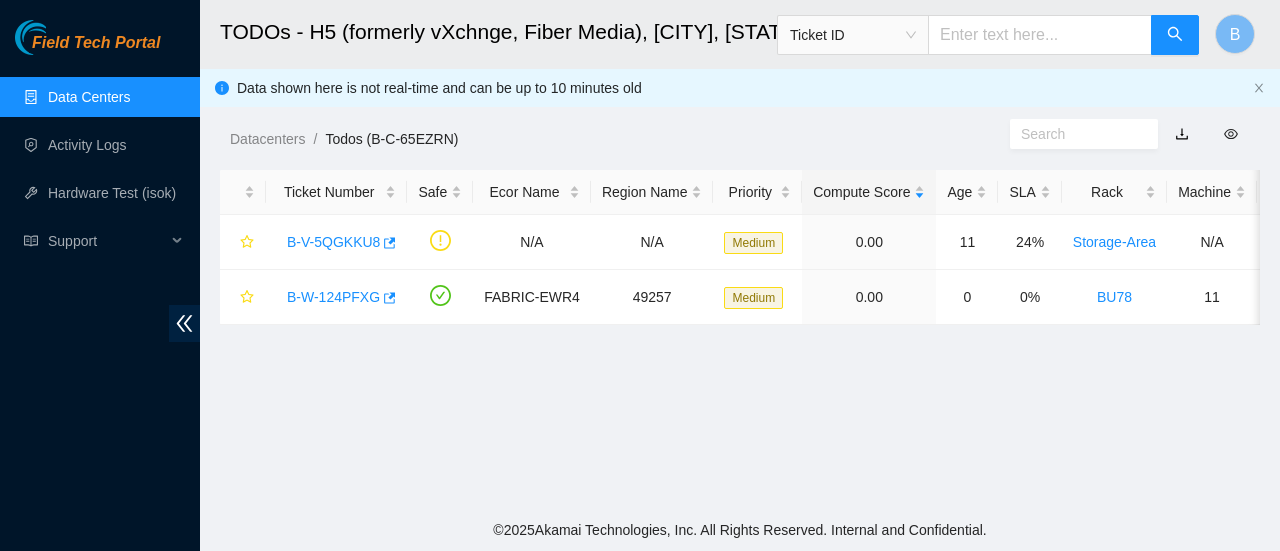 click on "Data Centers" at bounding box center [89, 97] 